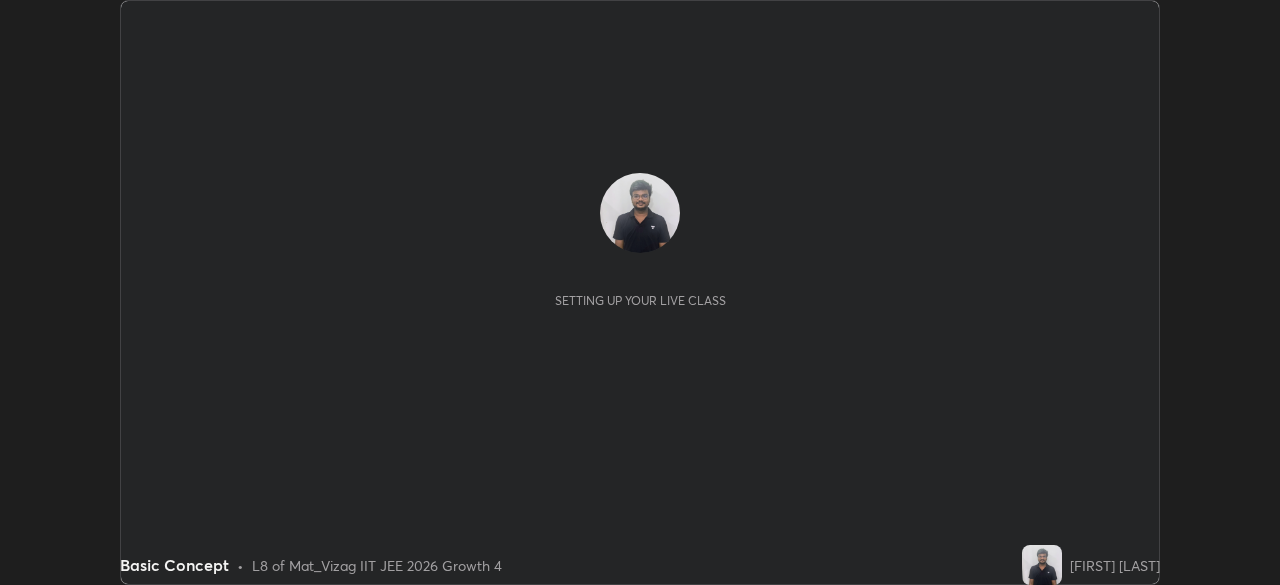 scroll, scrollTop: 0, scrollLeft: 0, axis: both 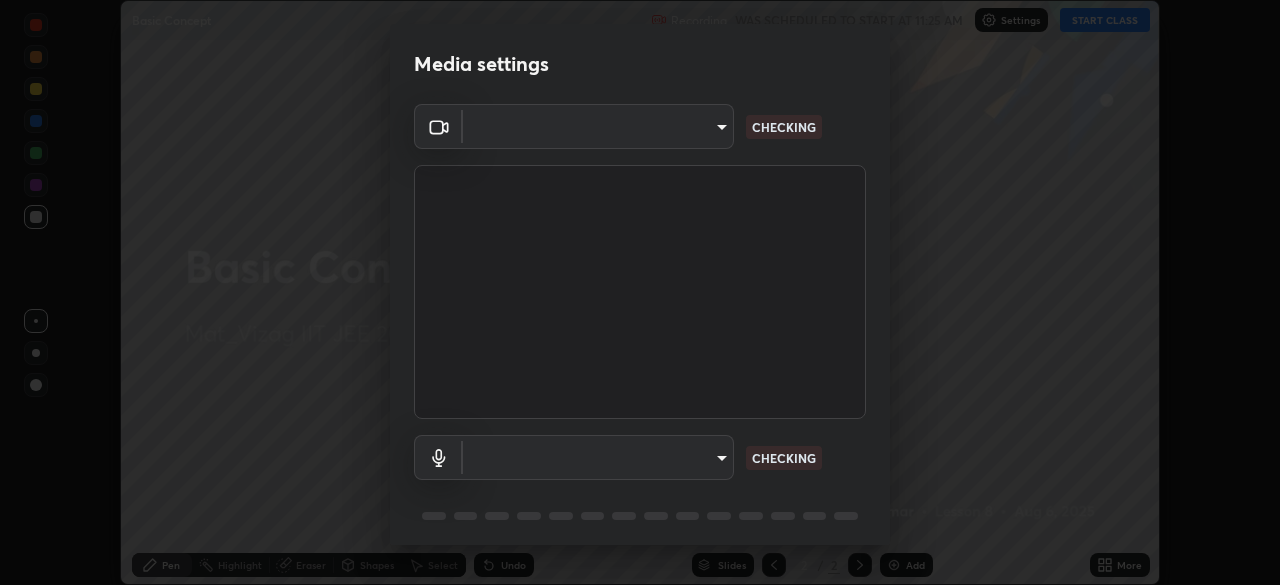 type on "8413a073afe9c43720b170e3c3edff1e7f9c492aae98e531531ceb715d1739b9" 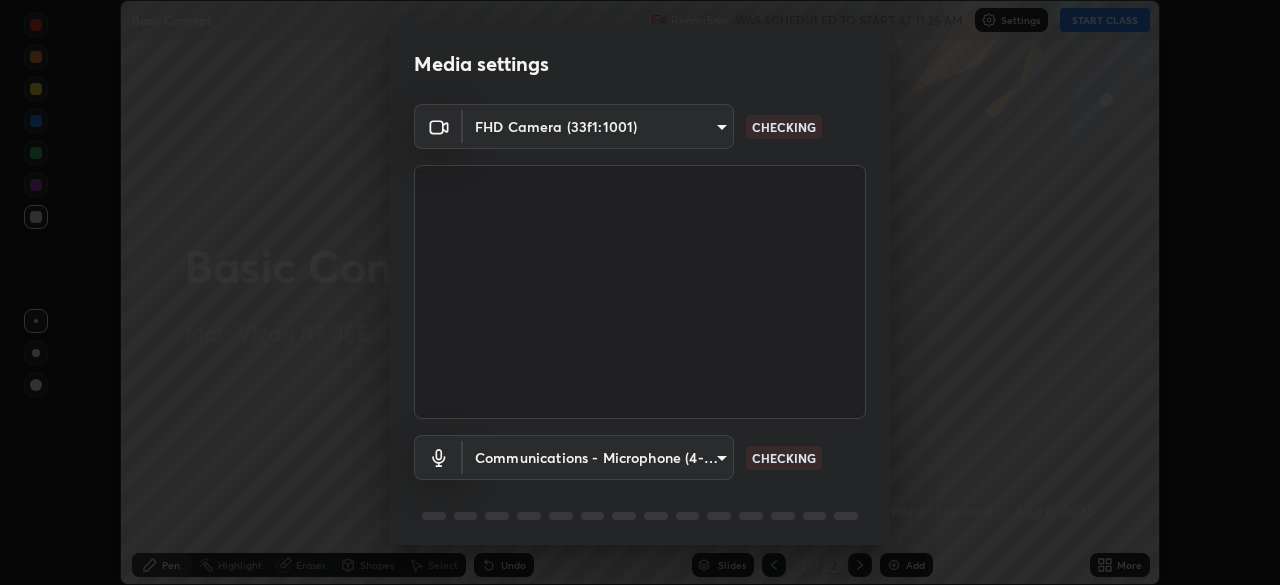 scroll, scrollTop: 71, scrollLeft: 0, axis: vertical 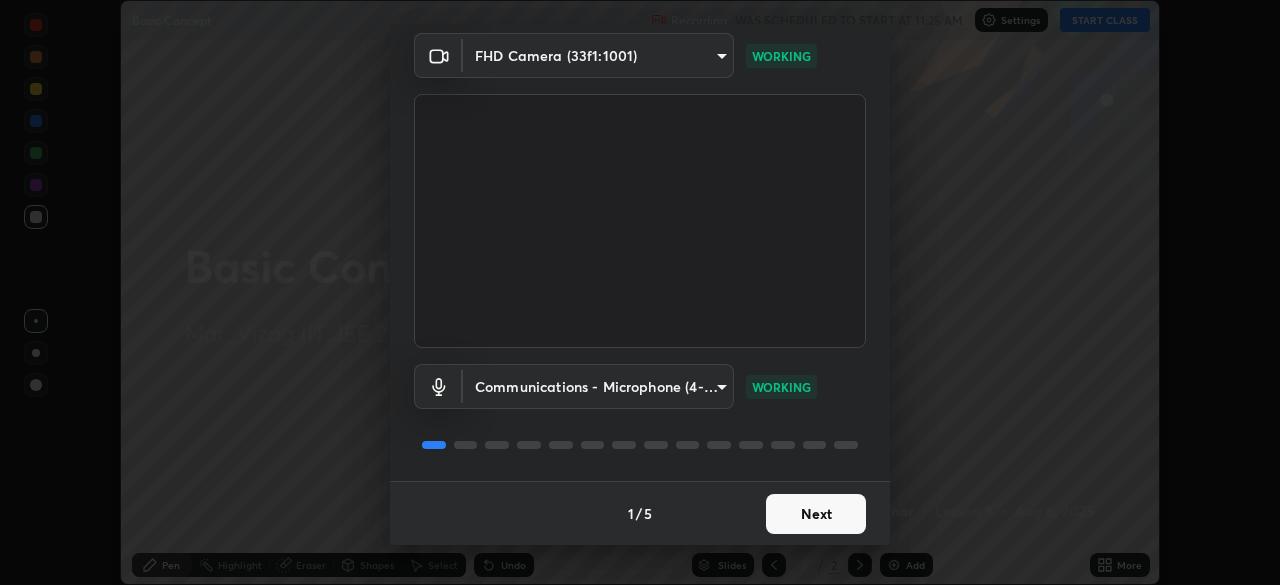 click on "Next" at bounding box center (816, 514) 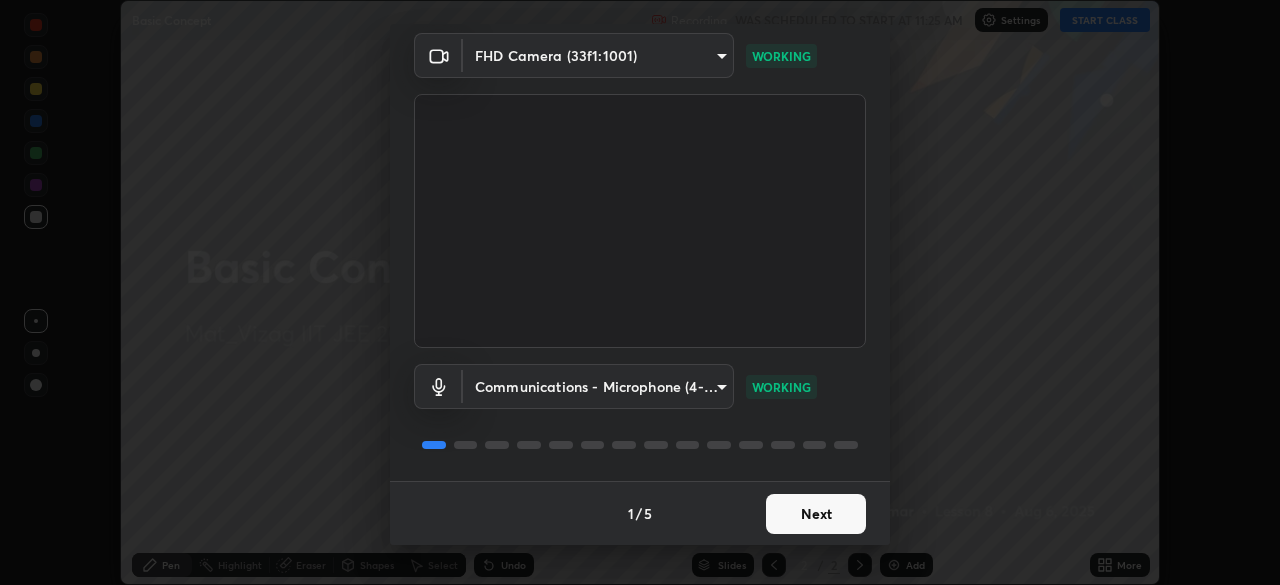 scroll, scrollTop: 0, scrollLeft: 0, axis: both 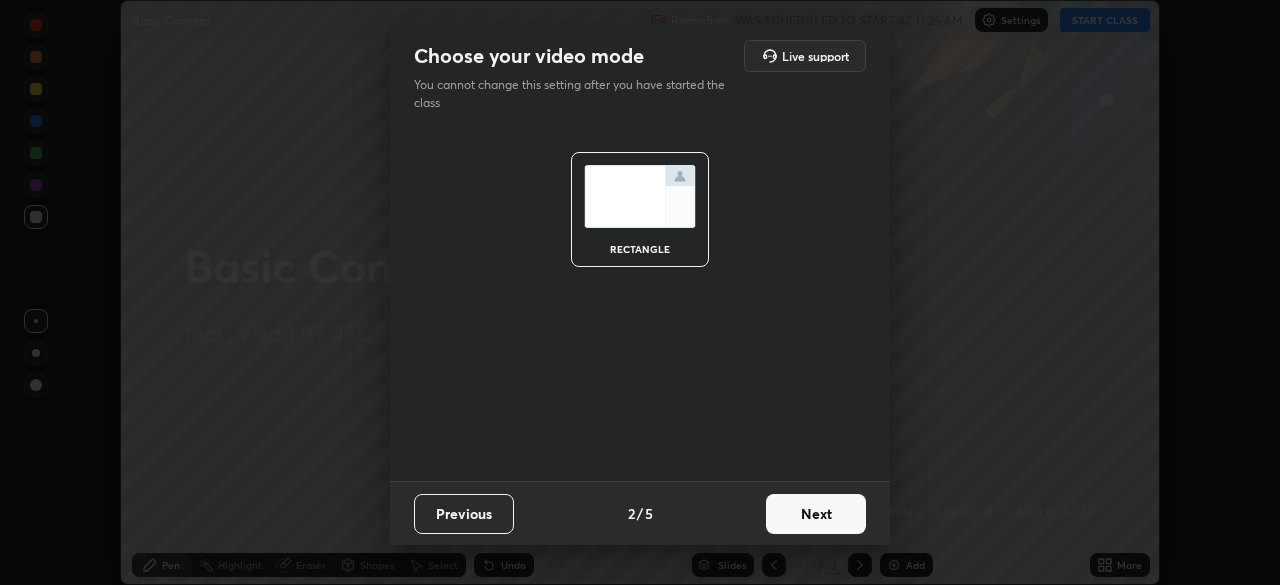 click on "Next" at bounding box center (816, 514) 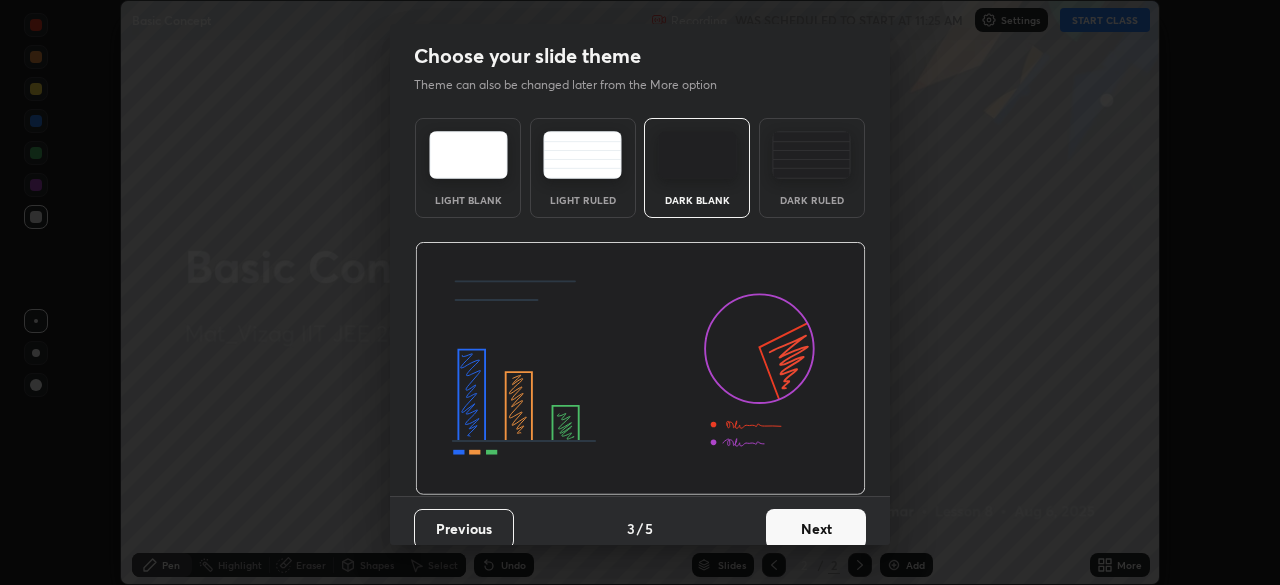 scroll, scrollTop: 15, scrollLeft: 0, axis: vertical 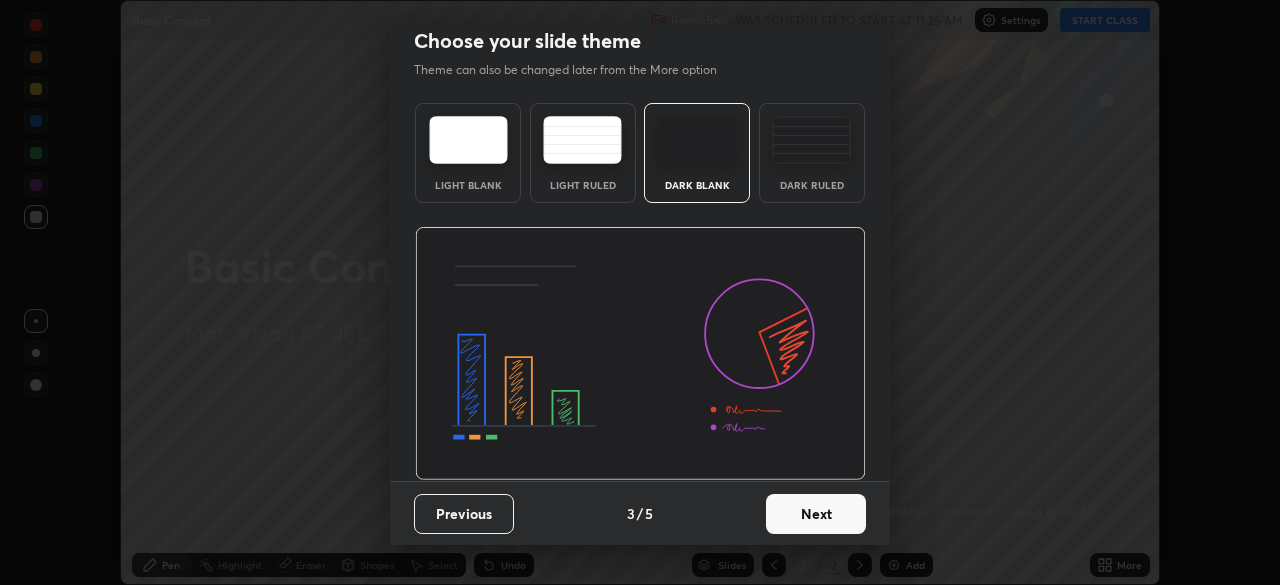 click on "Next" at bounding box center (816, 514) 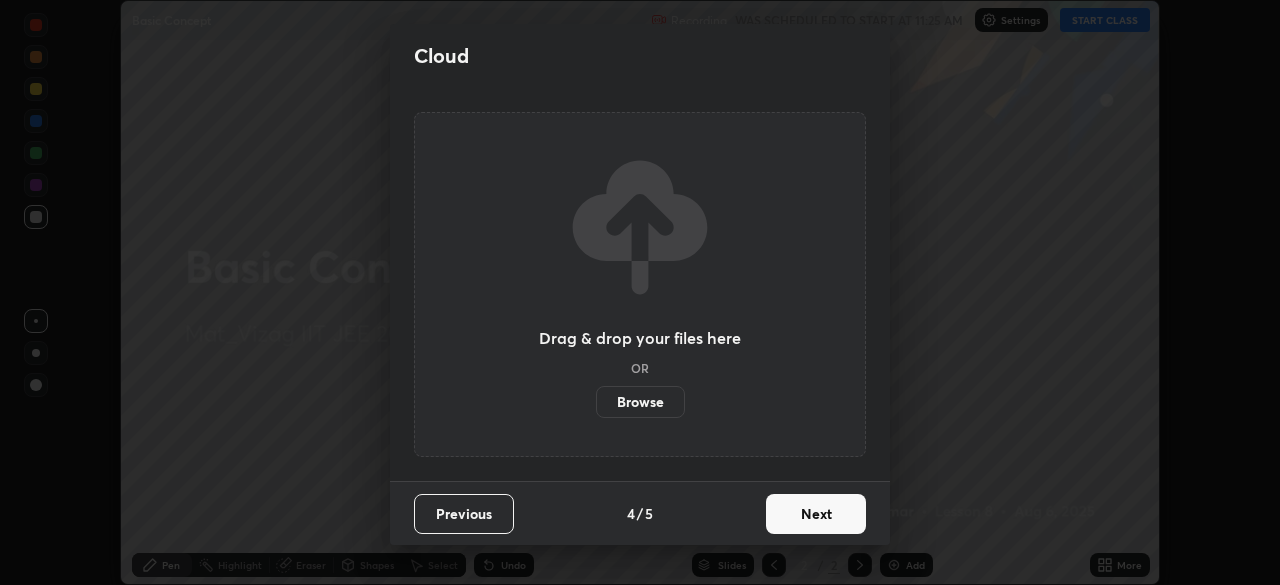 scroll, scrollTop: 0, scrollLeft: 0, axis: both 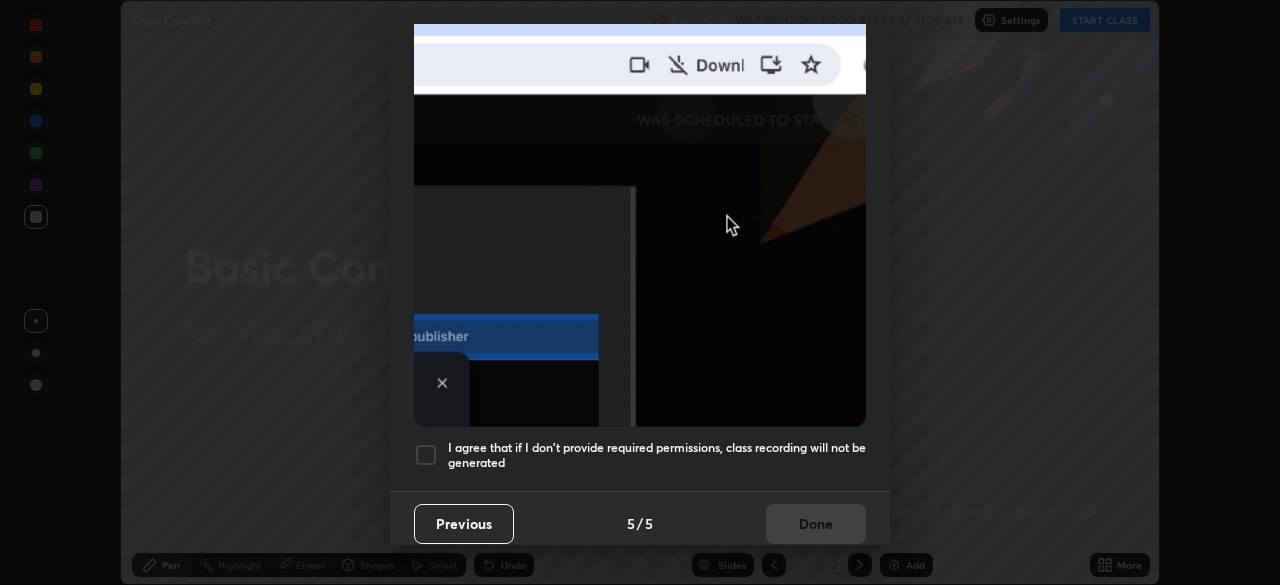 click at bounding box center [426, 455] 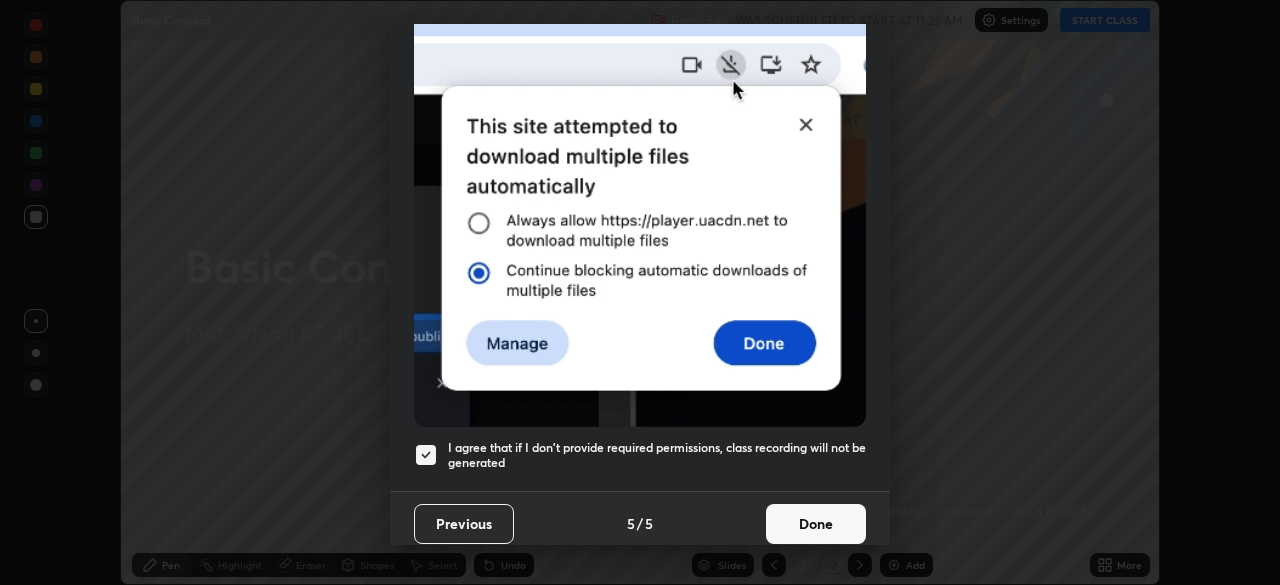 click on "Done" at bounding box center [816, 524] 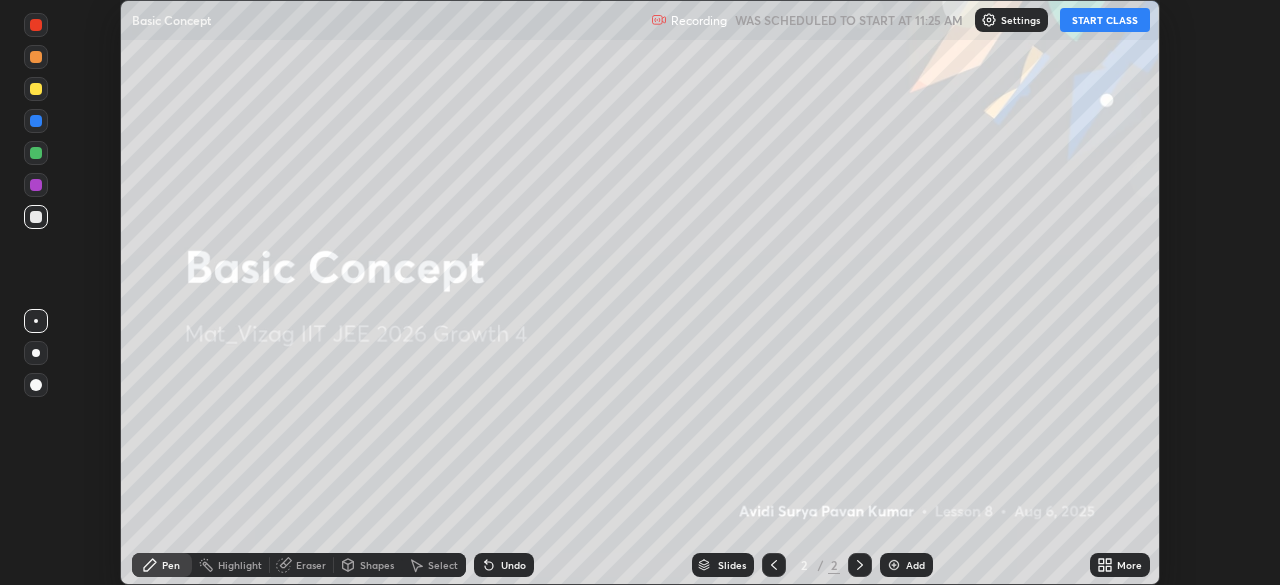 click at bounding box center (894, 565) 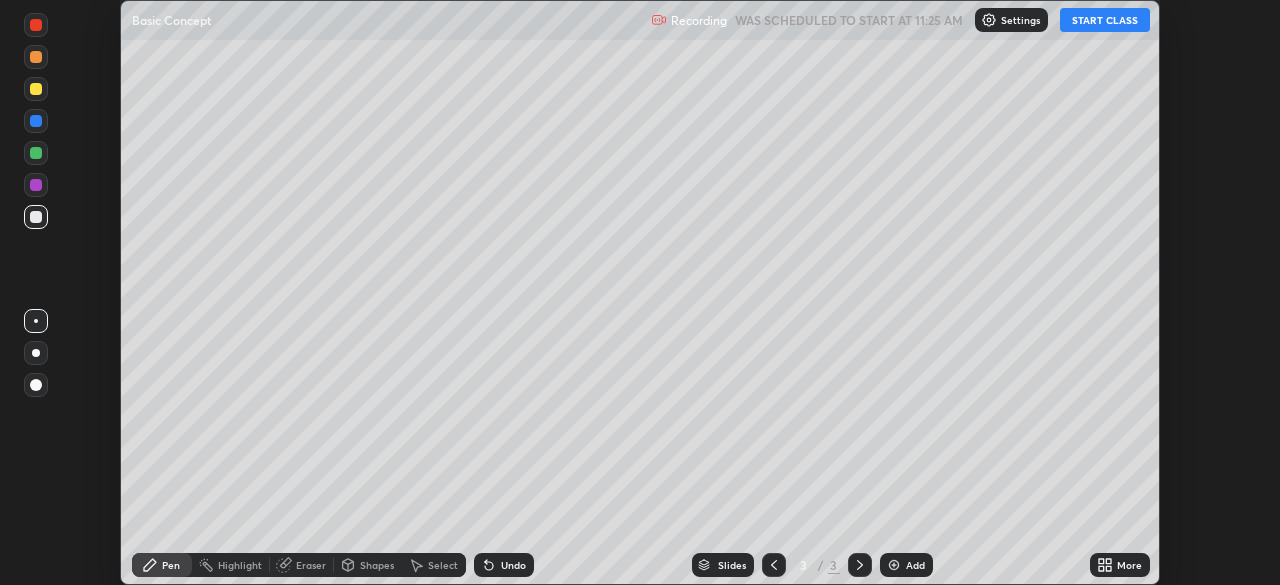 click on "START CLASS" at bounding box center (1105, 20) 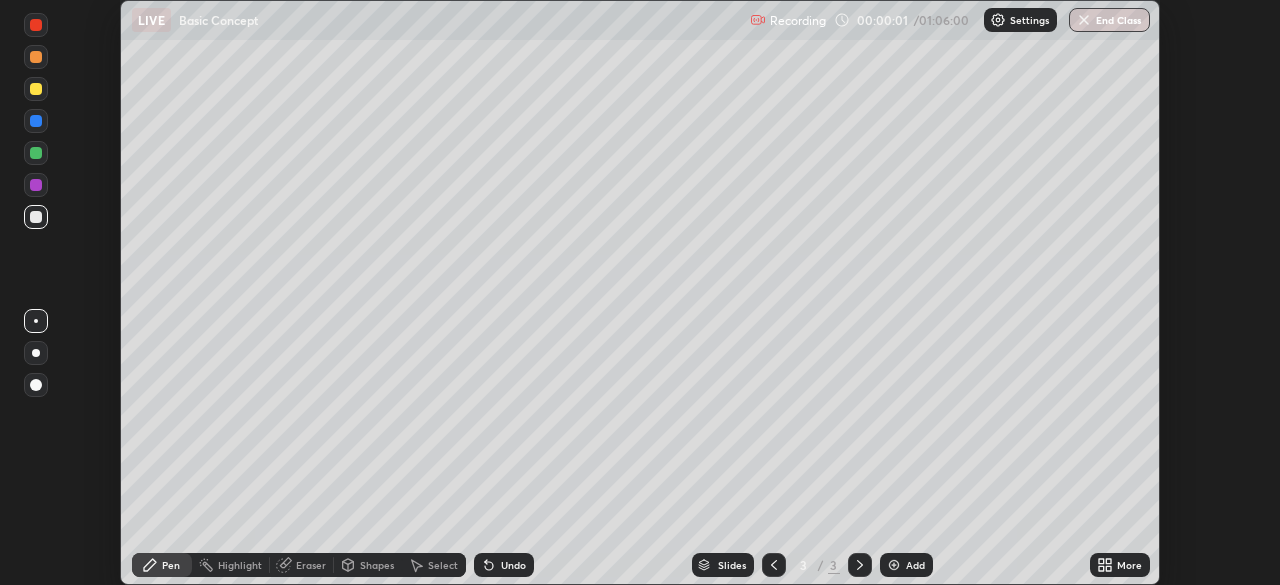 click 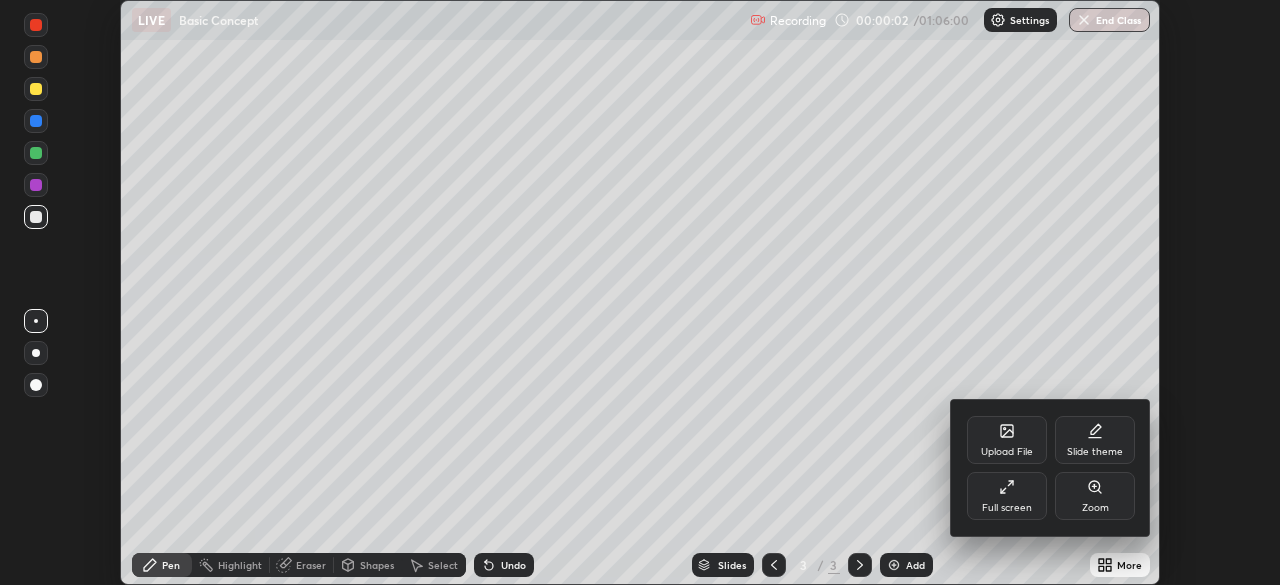 click on "Full screen" at bounding box center [1007, 496] 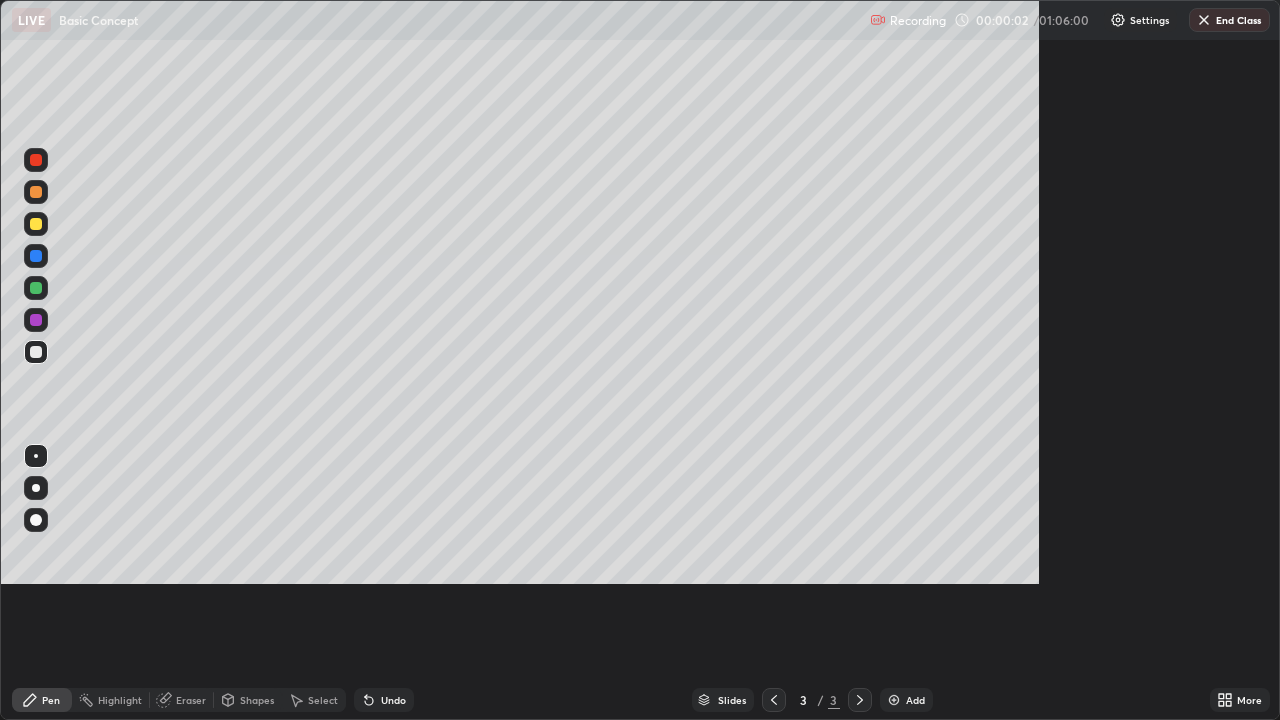 scroll, scrollTop: 99280, scrollLeft: 98720, axis: both 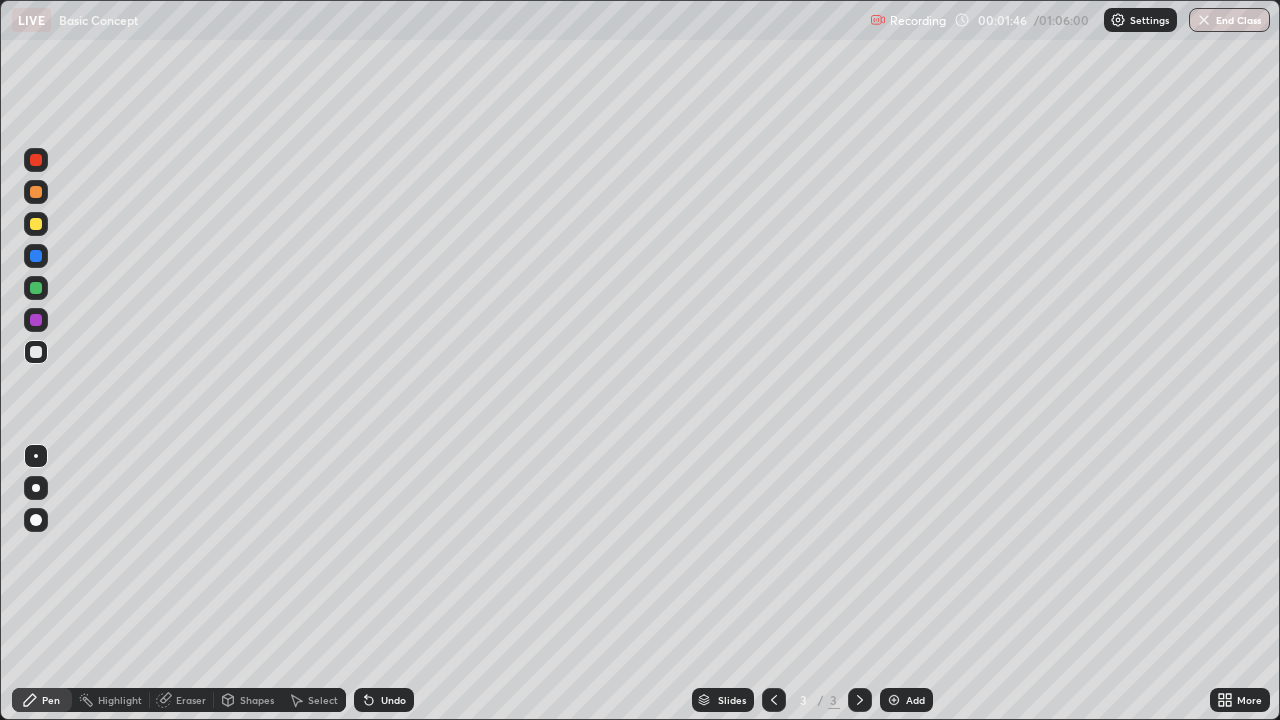 click on "Eraser" at bounding box center (191, 700) 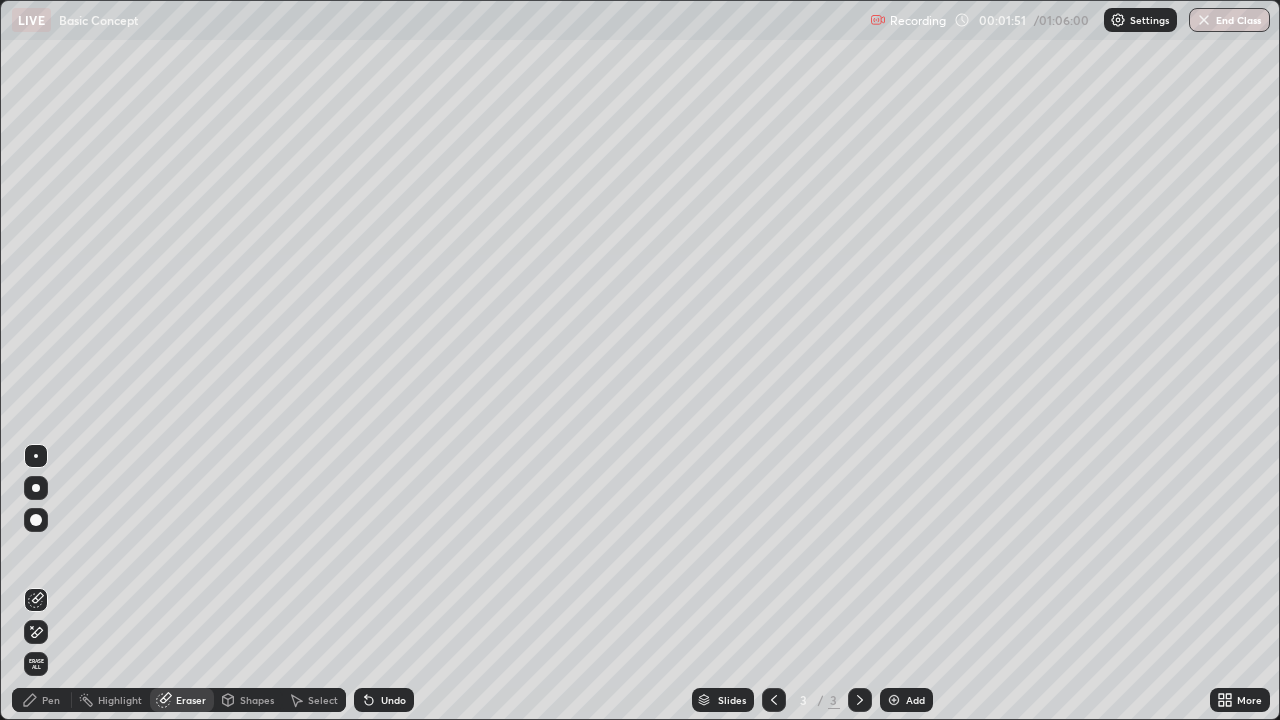 click on "Pen" at bounding box center (51, 700) 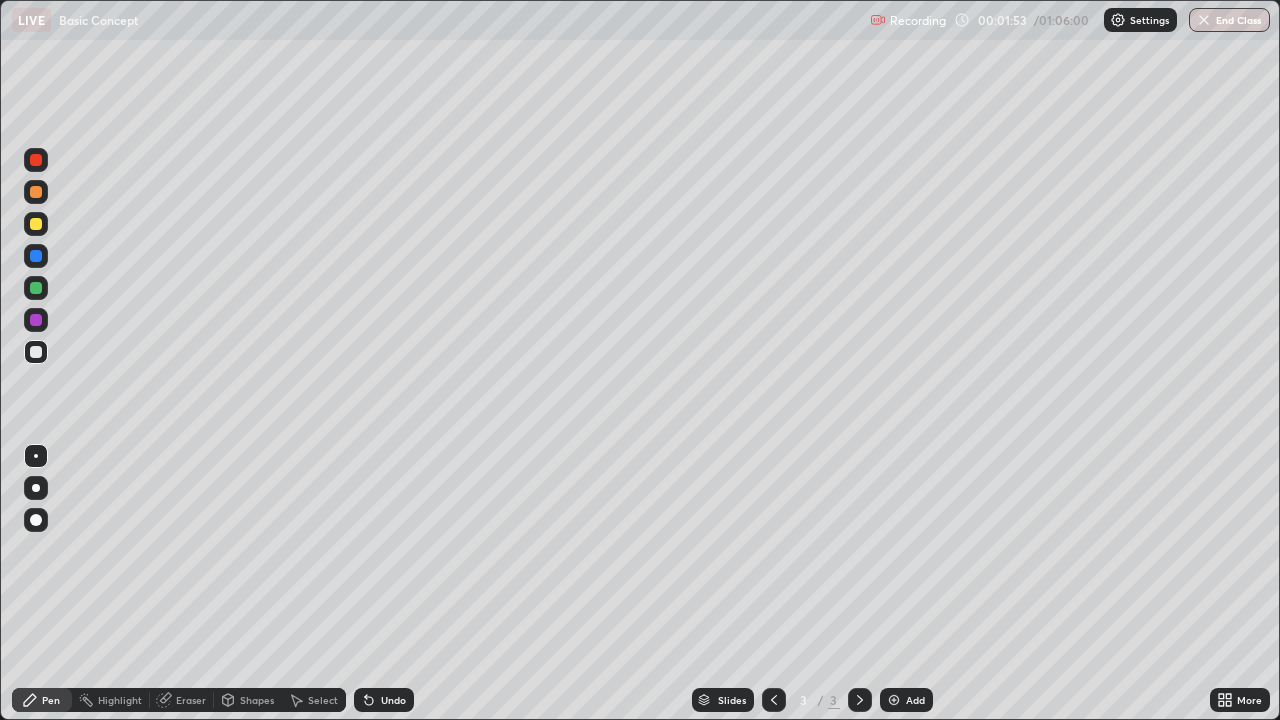 click at bounding box center [36, 256] 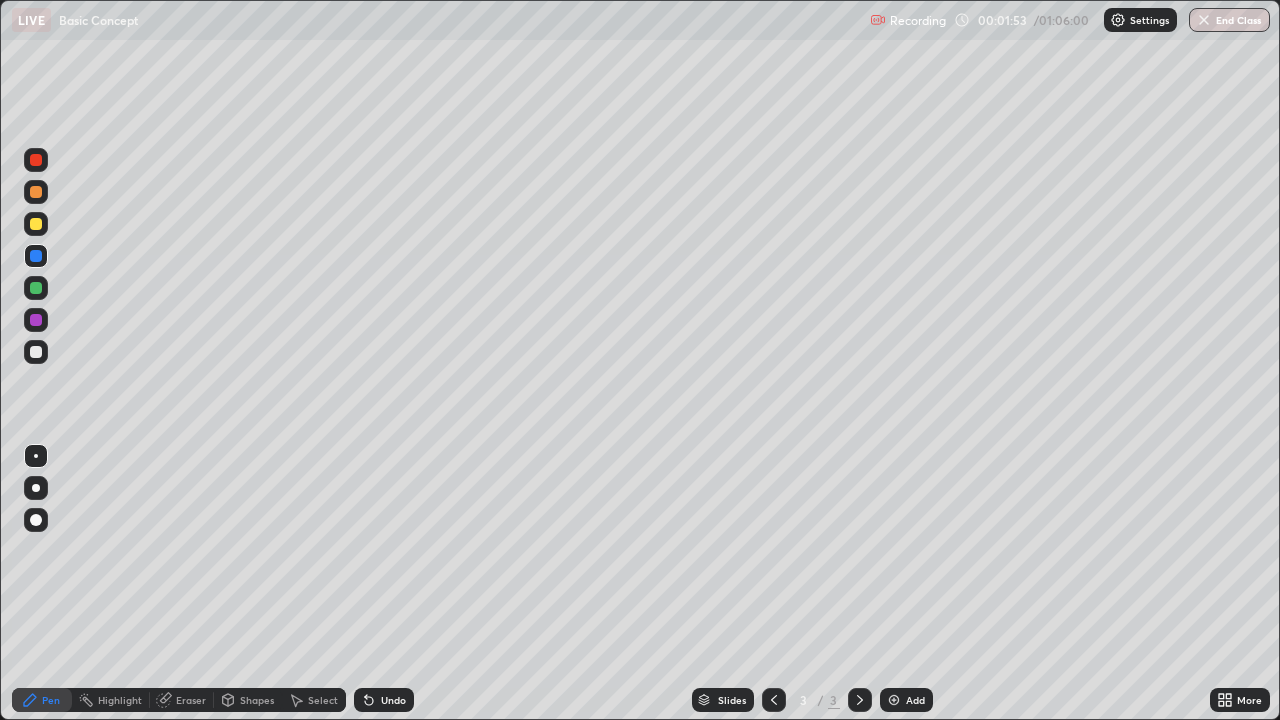 click at bounding box center [36, 288] 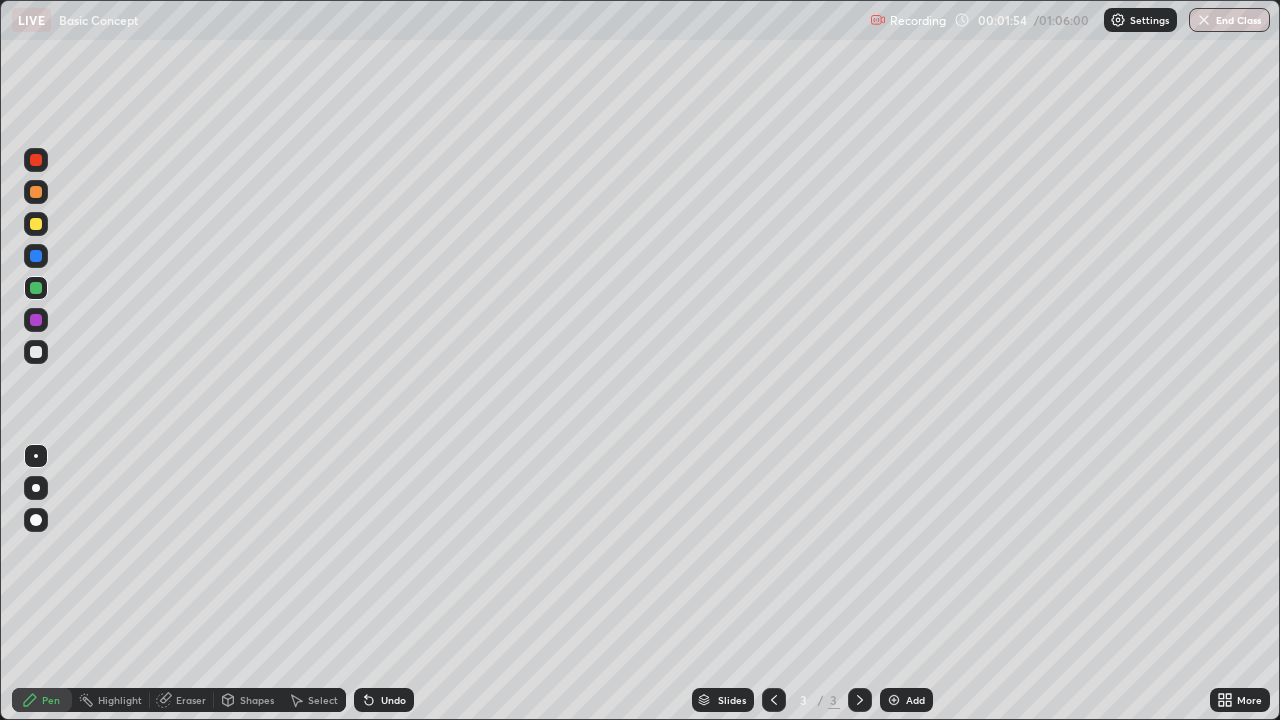 click at bounding box center [36, 320] 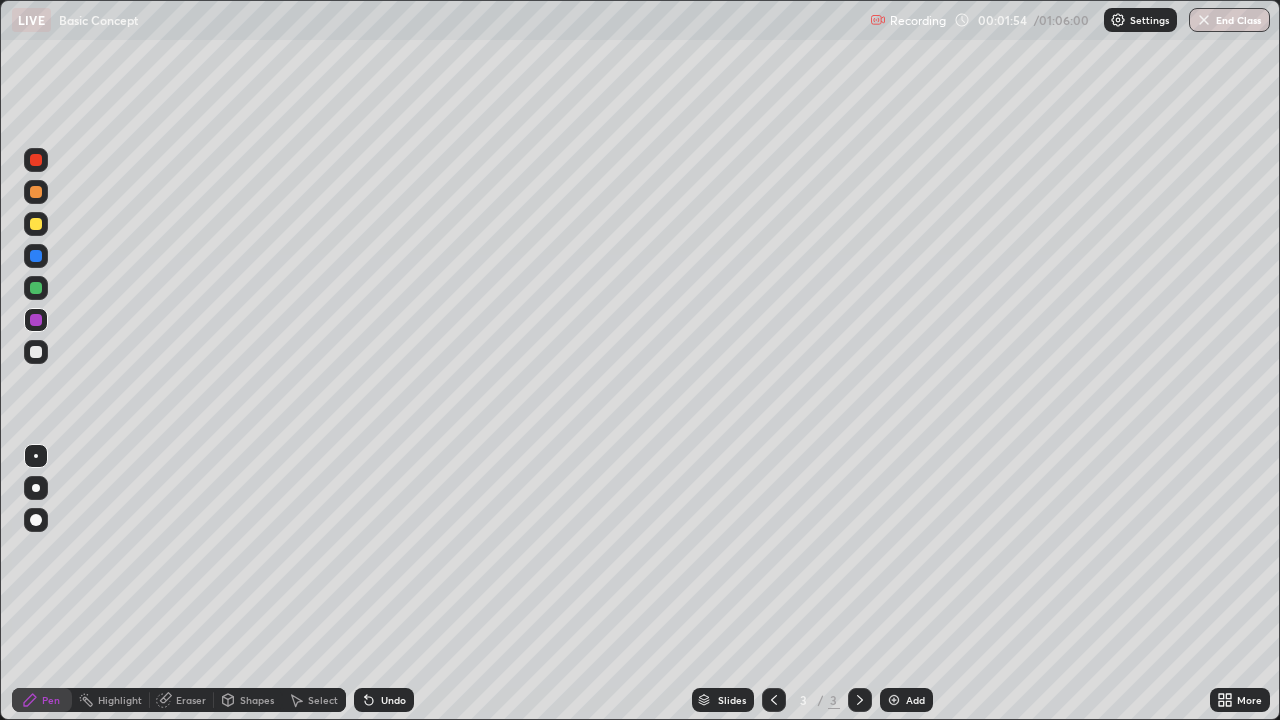 click at bounding box center (36, 224) 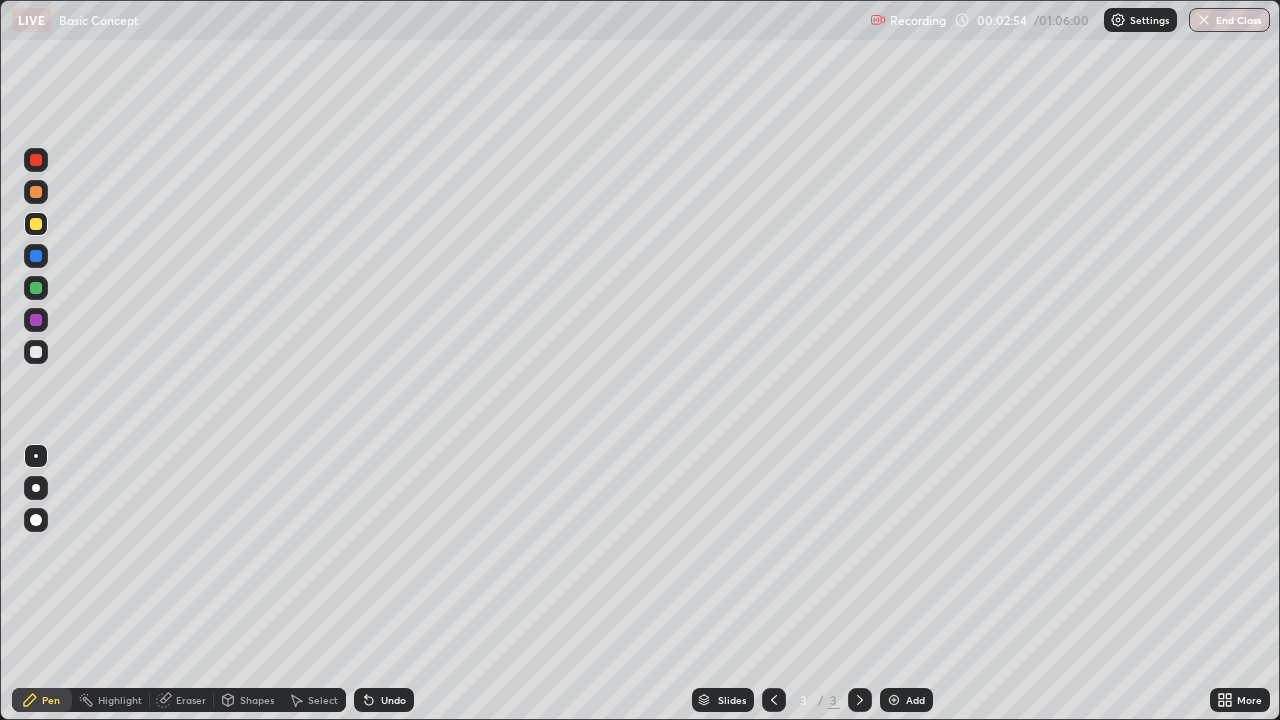 click on "Eraser" at bounding box center (191, 700) 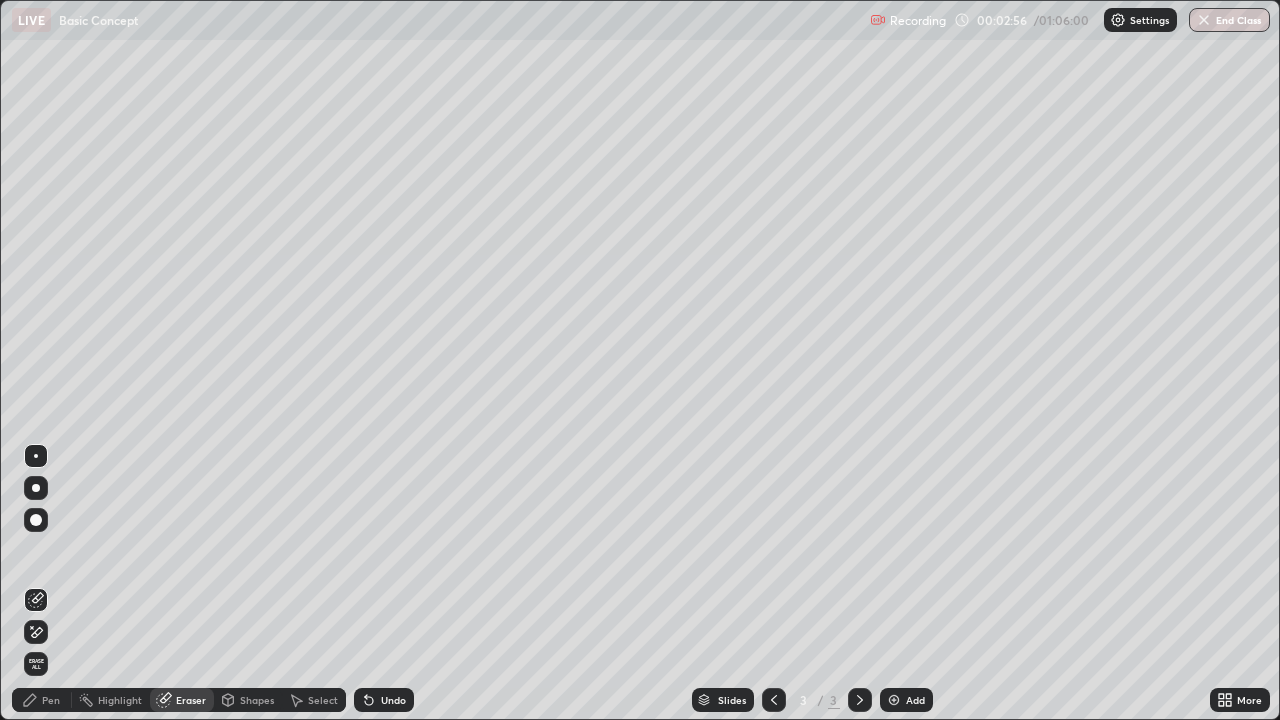 click on "Pen" at bounding box center [42, 700] 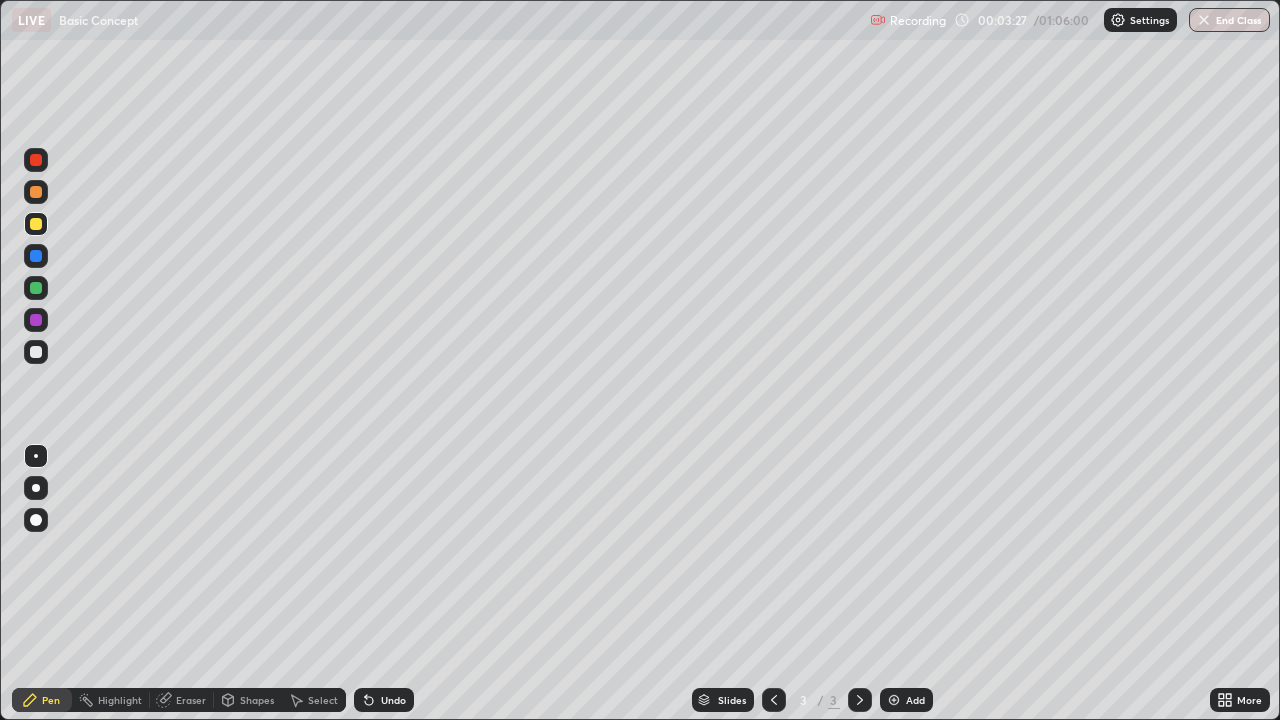 click at bounding box center (36, 488) 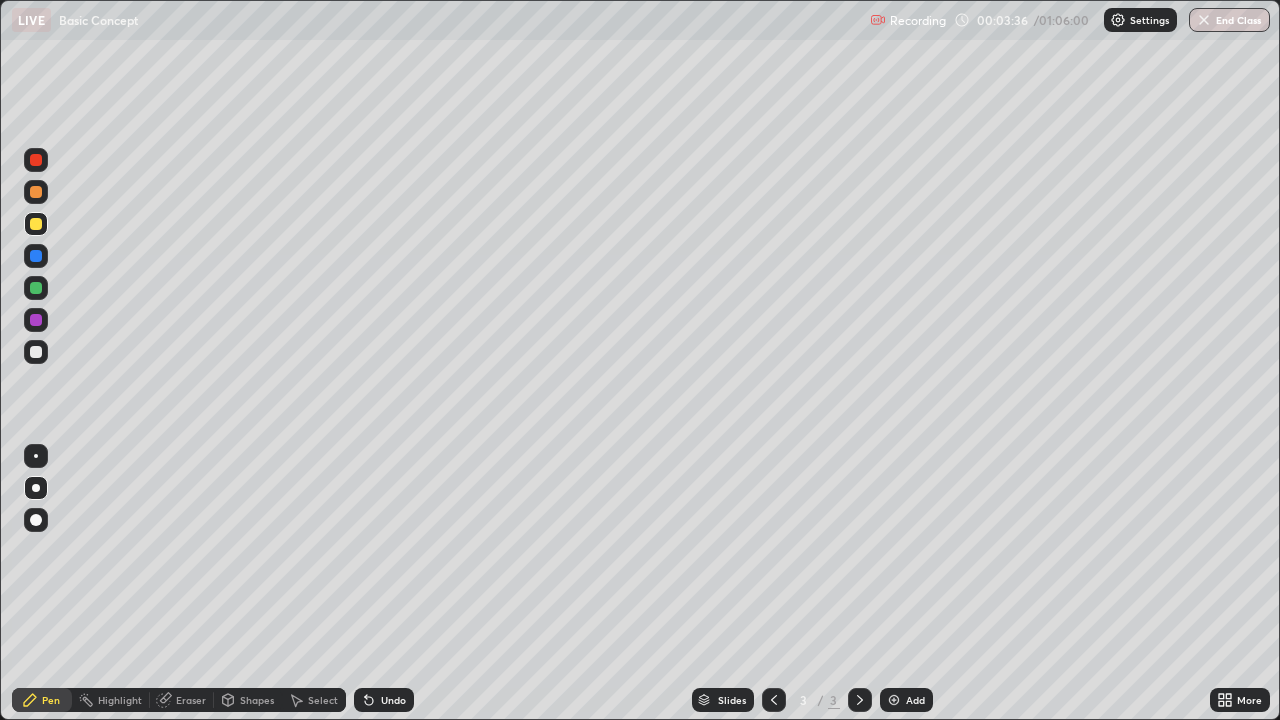 click on "Select" at bounding box center [314, 700] 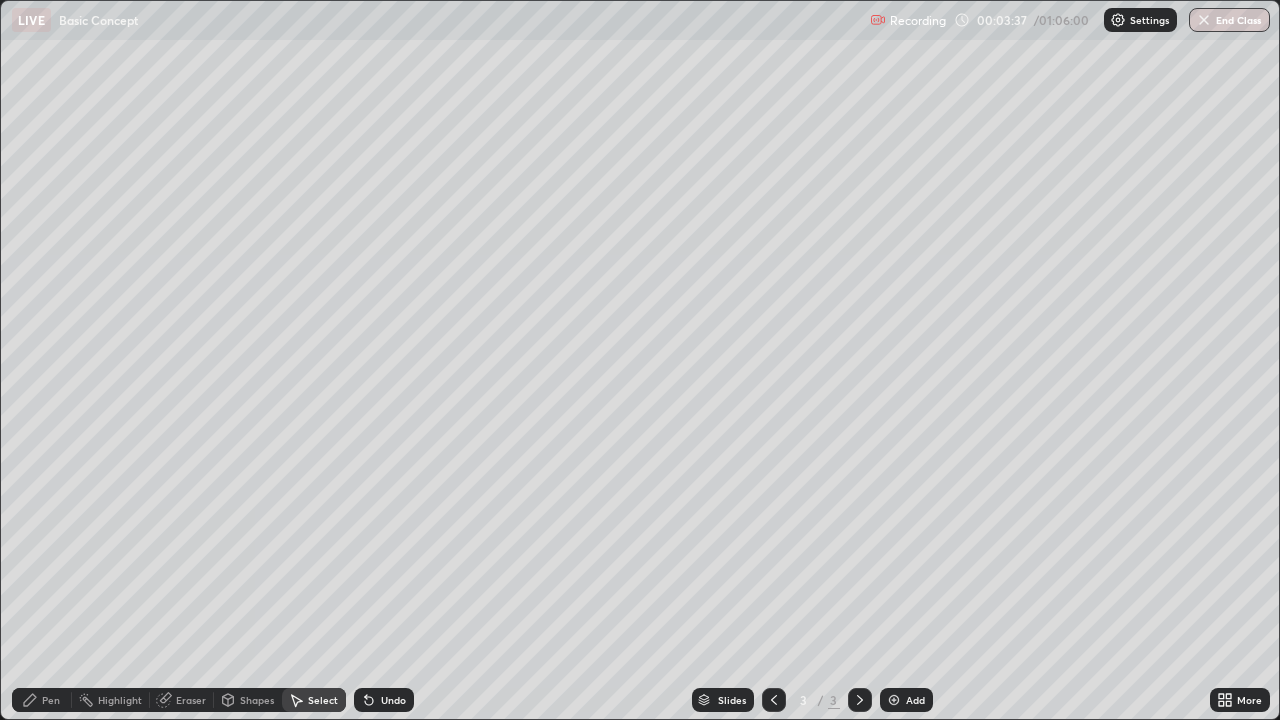 click on "0 ° Undo Copy Duplicate Duplicate to new slide Delete" at bounding box center (640, 360) 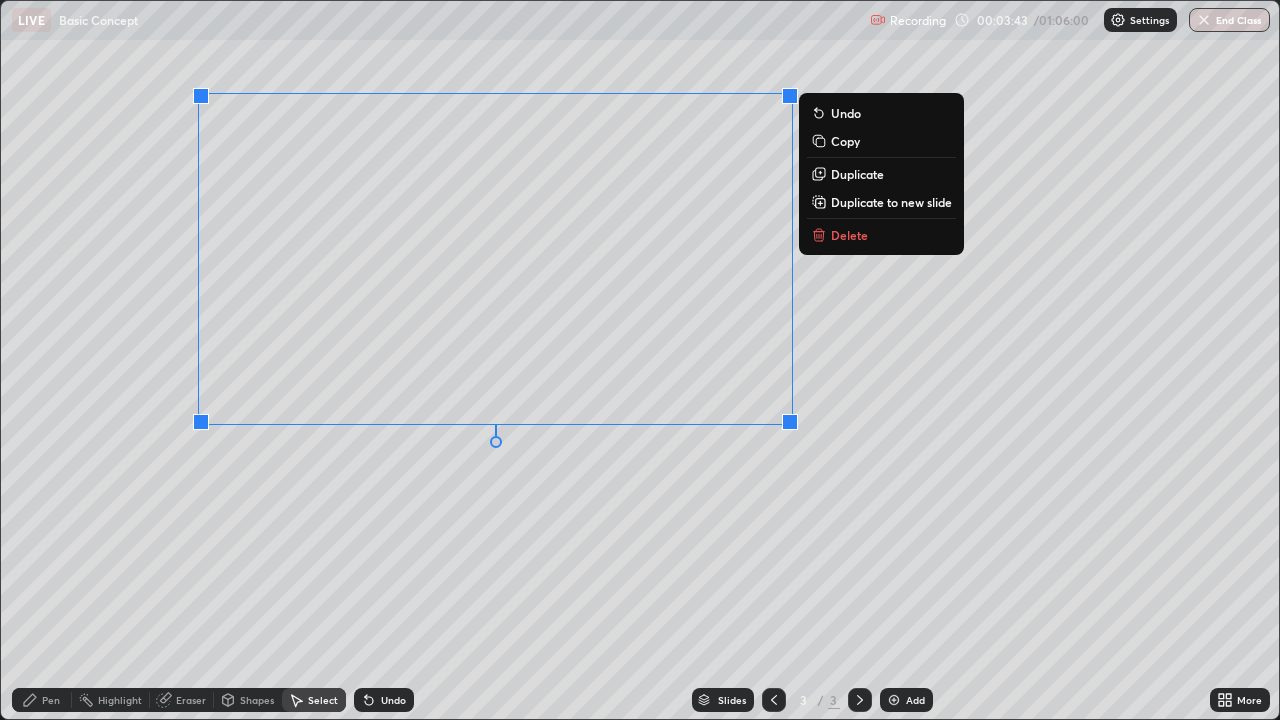 click on "0 ° Undo Copy Duplicate Duplicate to new slide Delete" at bounding box center (640, 360) 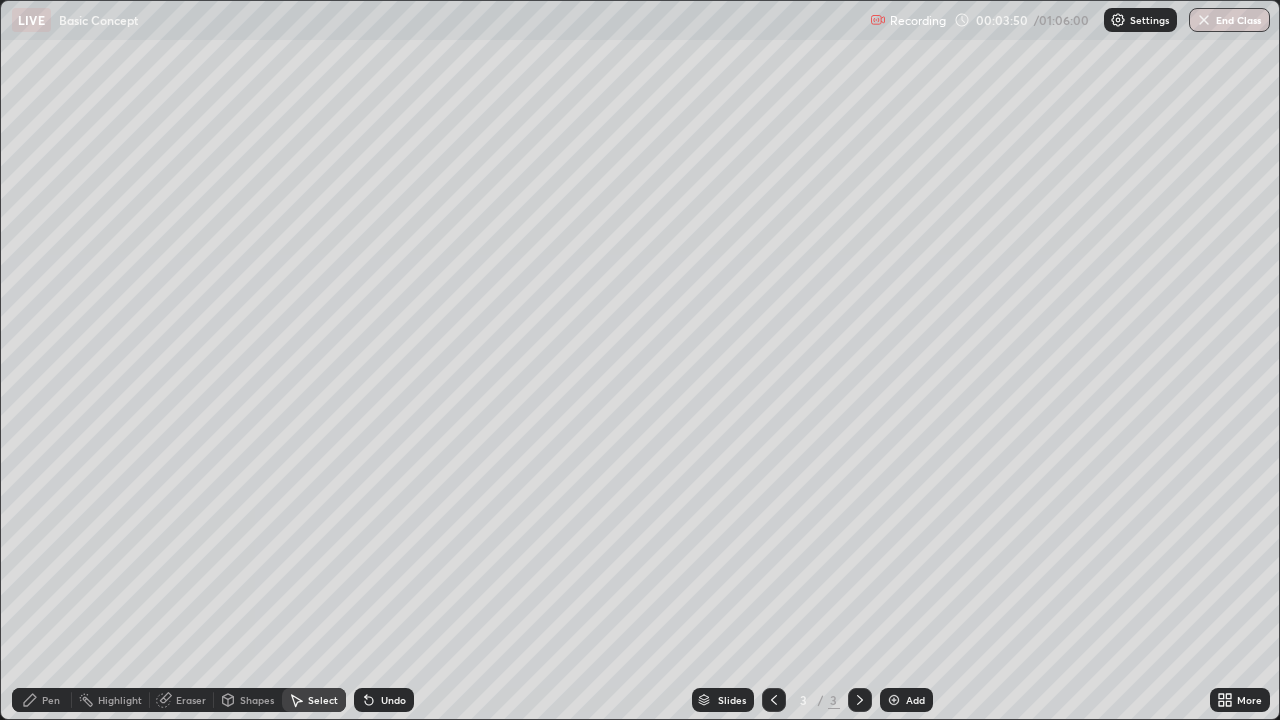 click on "0 ° Undo Copy Duplicate Duplicate to new slide Delete" at bounding box center (640, 360) 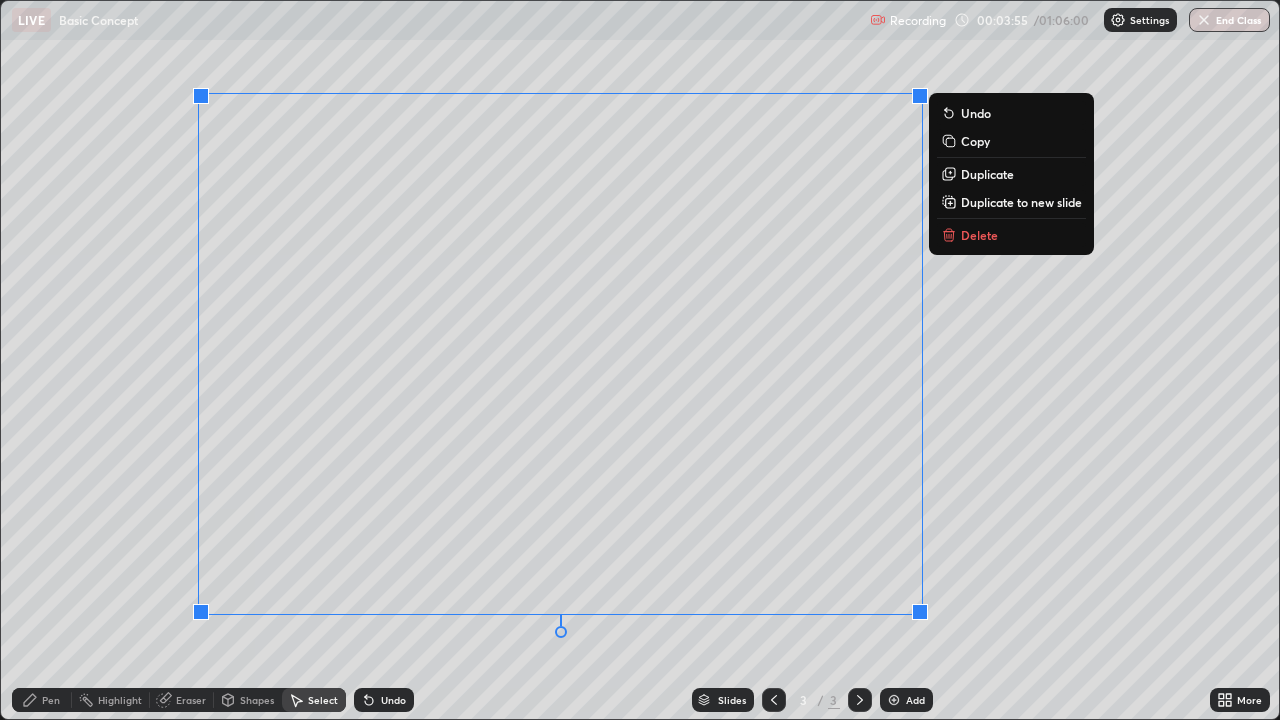 click on "0 ° Undo Copy Duplicate Duplicate to new slide Delete" at bounding box center [640, 360] 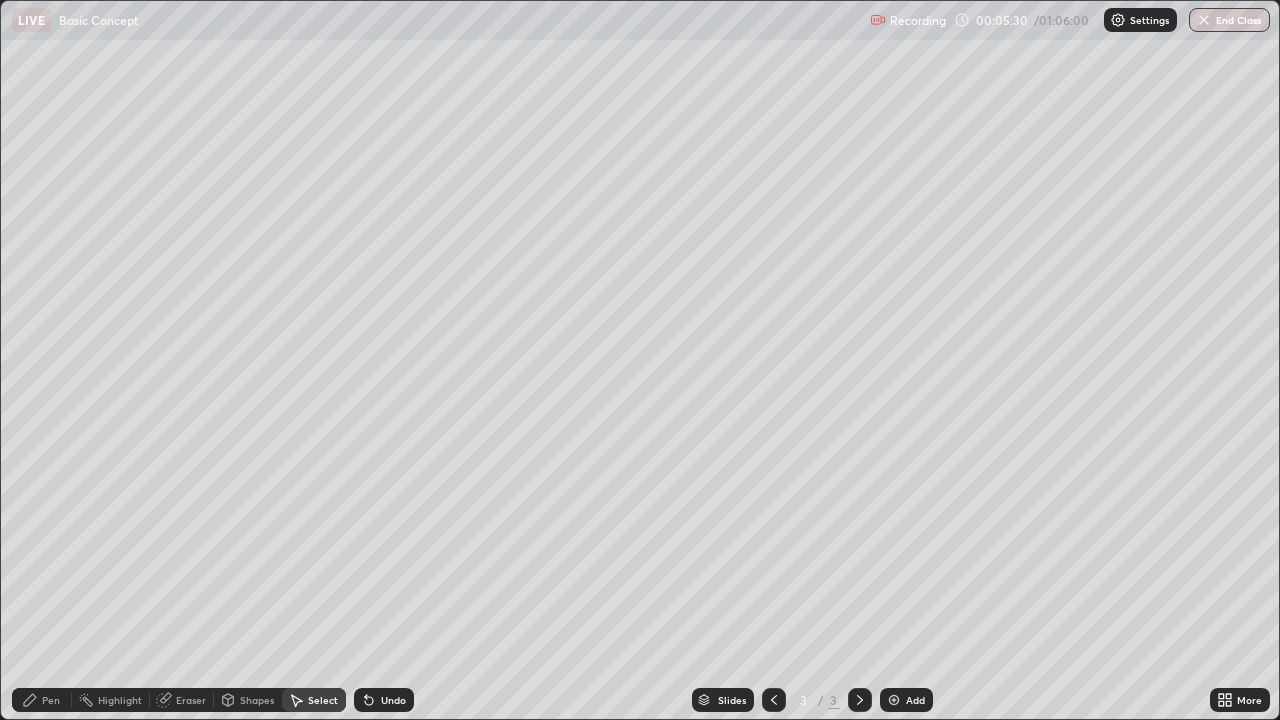 click at bounding box center [894, 700] 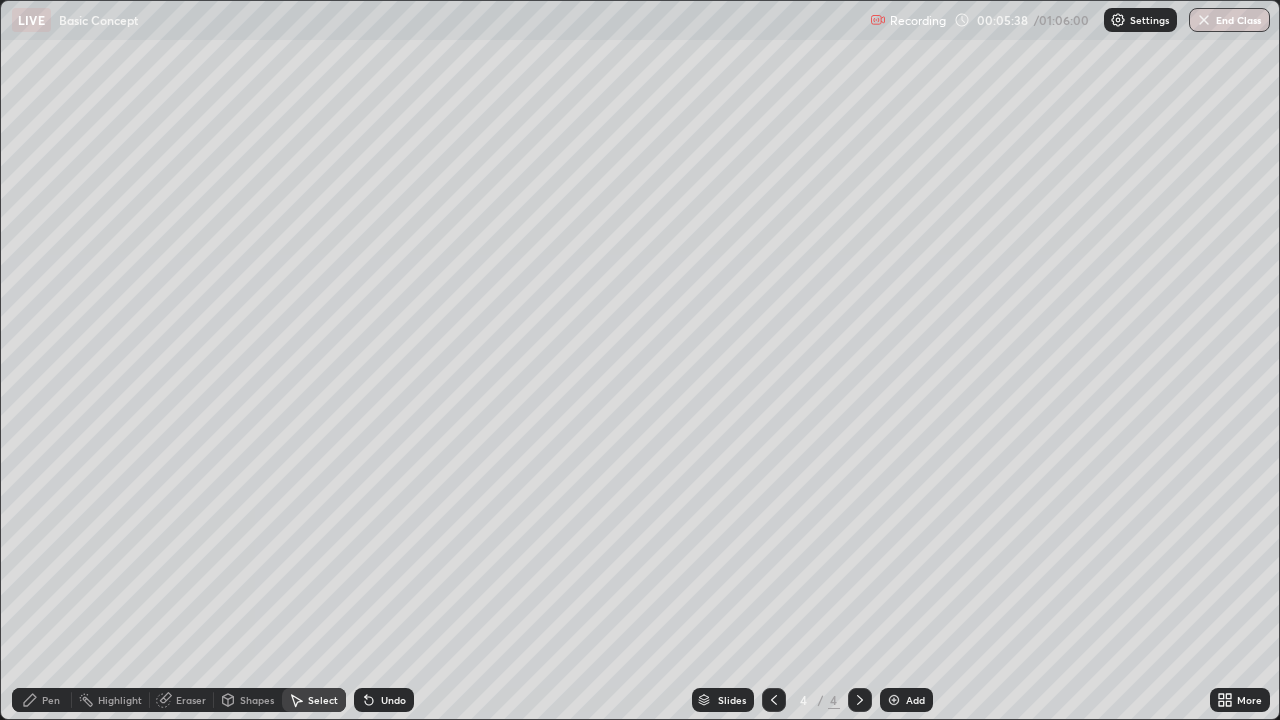 click on "Pen" at bounding box center (51, 700) 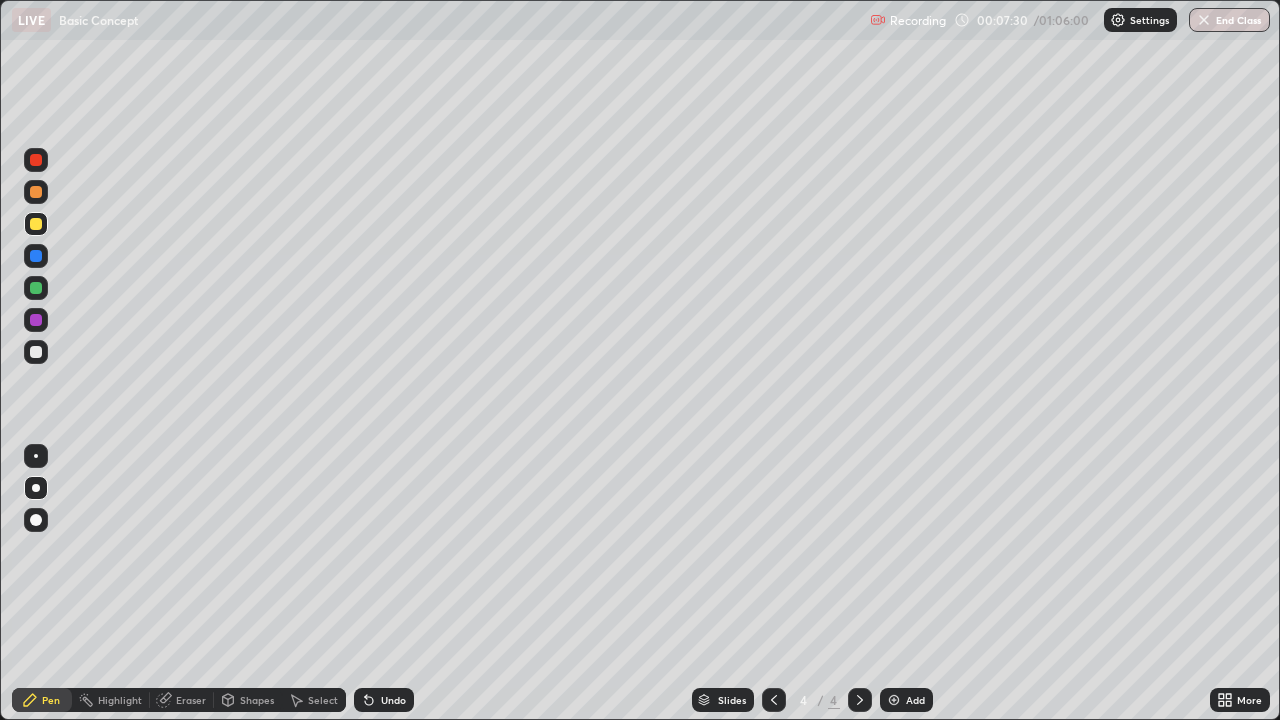 click on "Eraser" at bounding box center [191, 700] 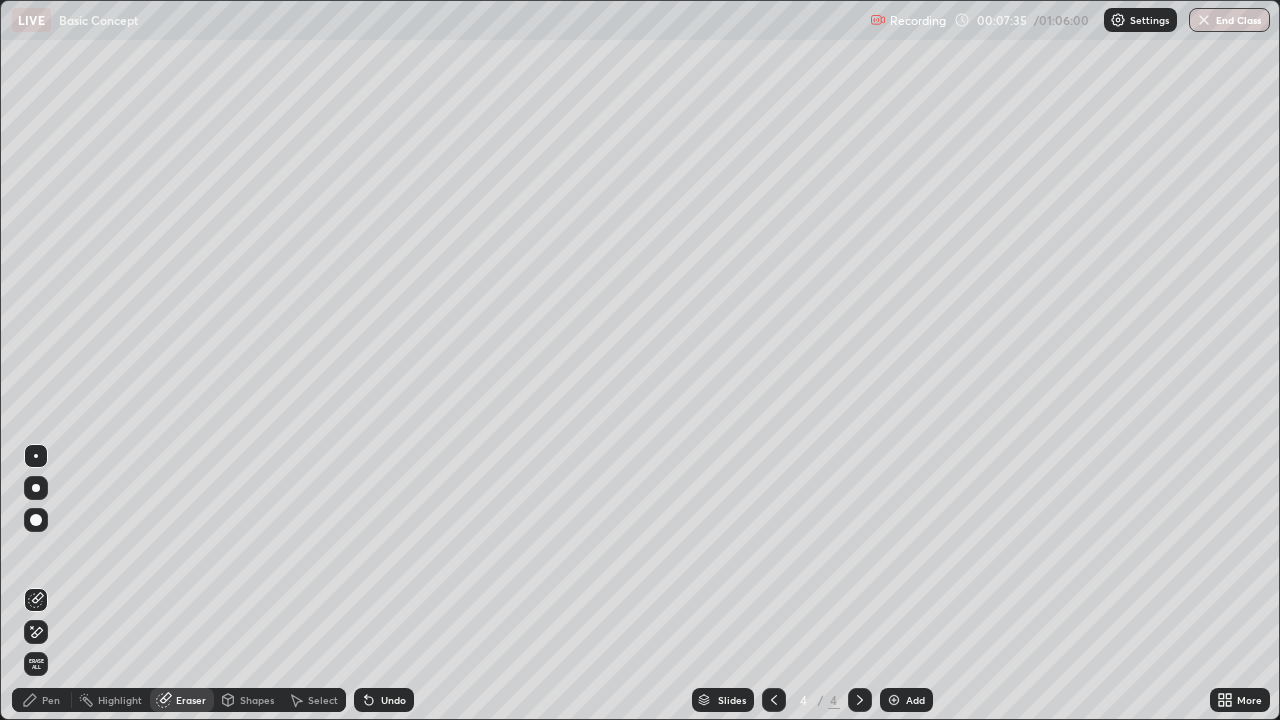 click on "Pen" at bounding box center [51, 700] 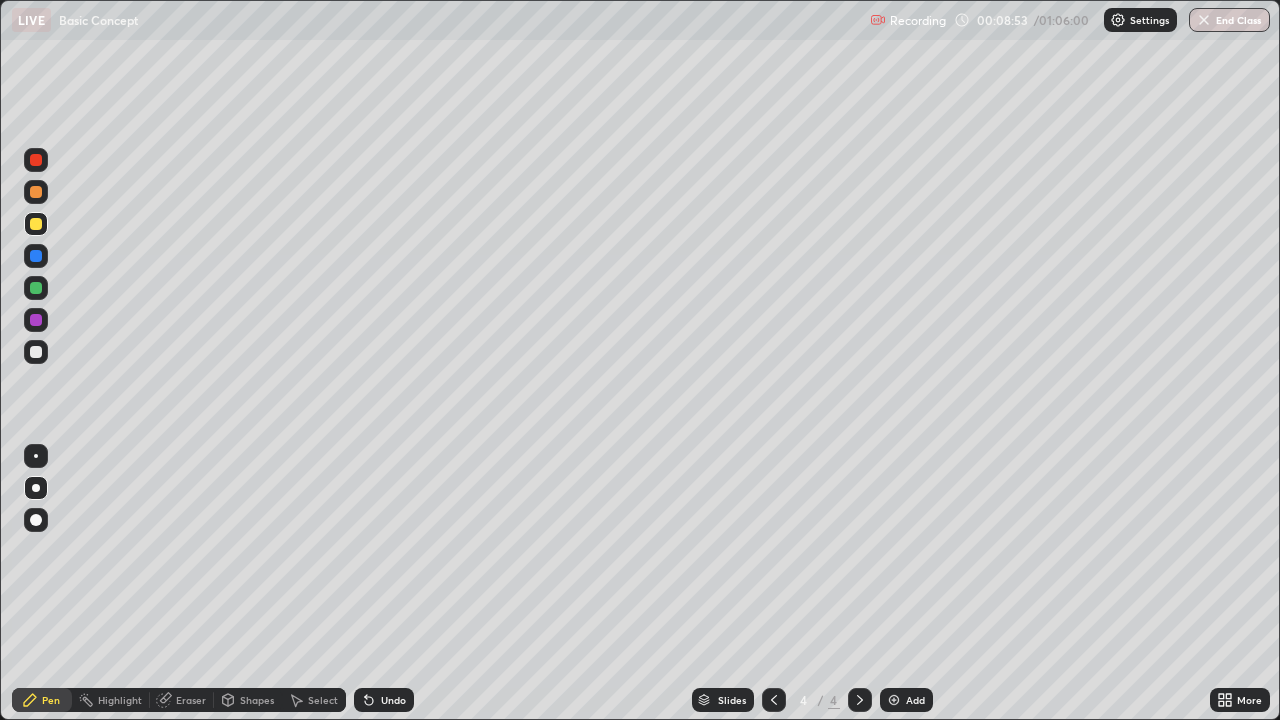 click on "Eraser" at bounding box center (191, 700) 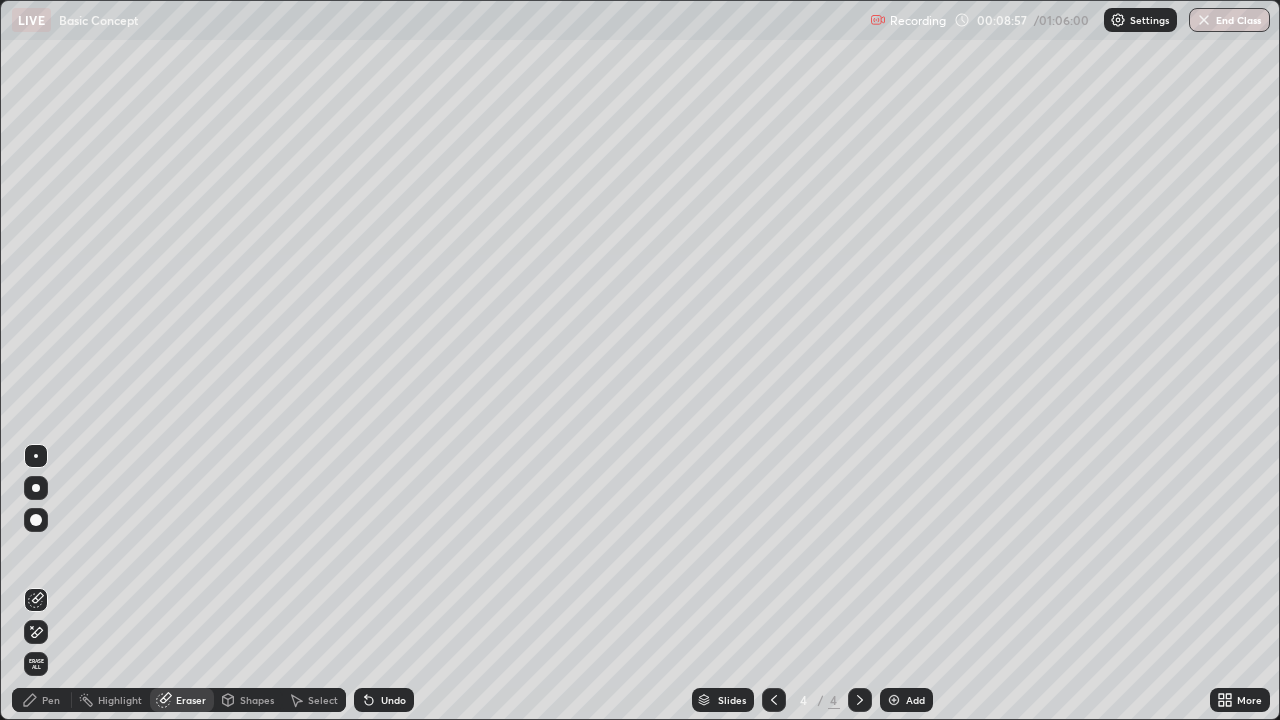 click on "Pen" at bounding box center [51, 700] 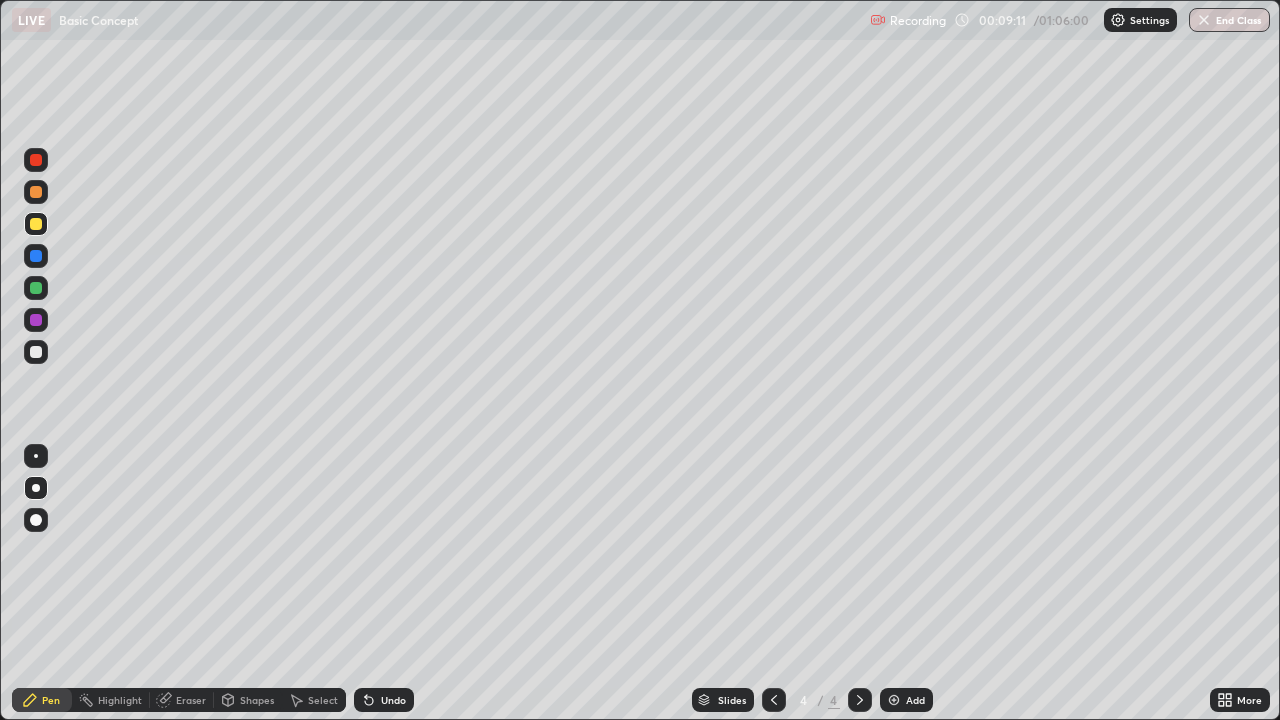 click on "Eraser" at bounding box center [191, 700] 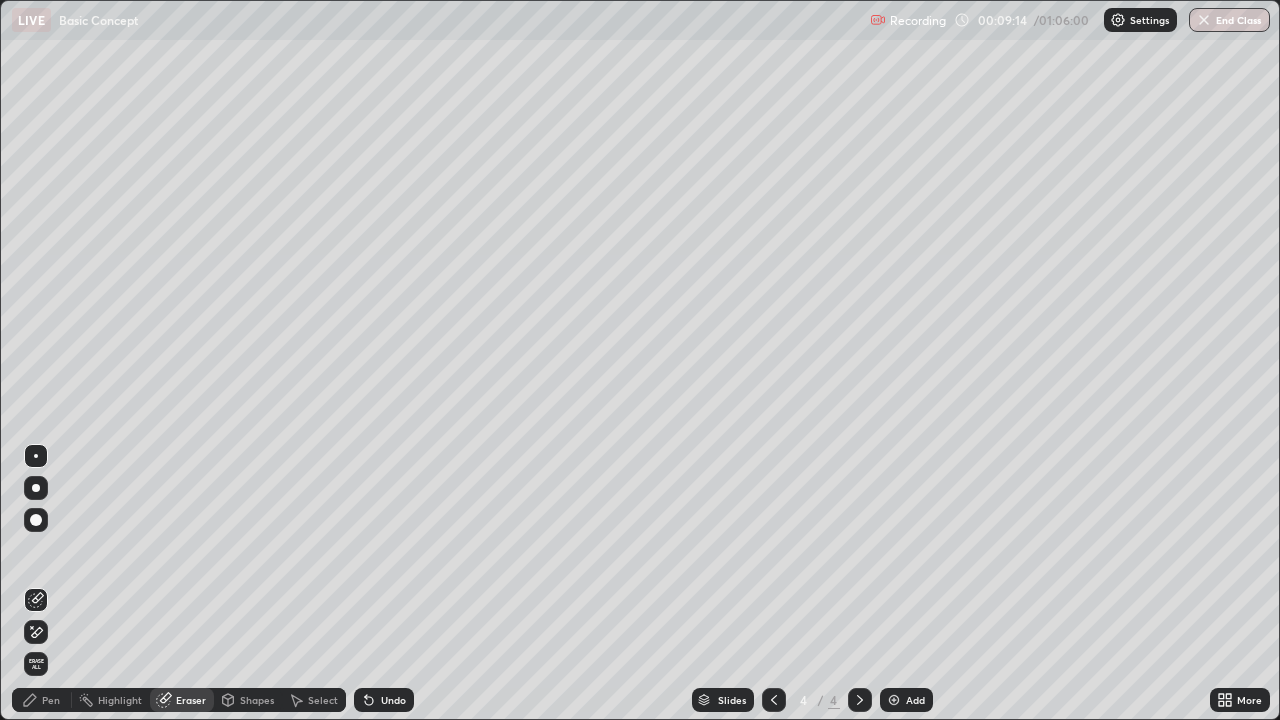 click on "Pen" at bounding box center (51, 700) 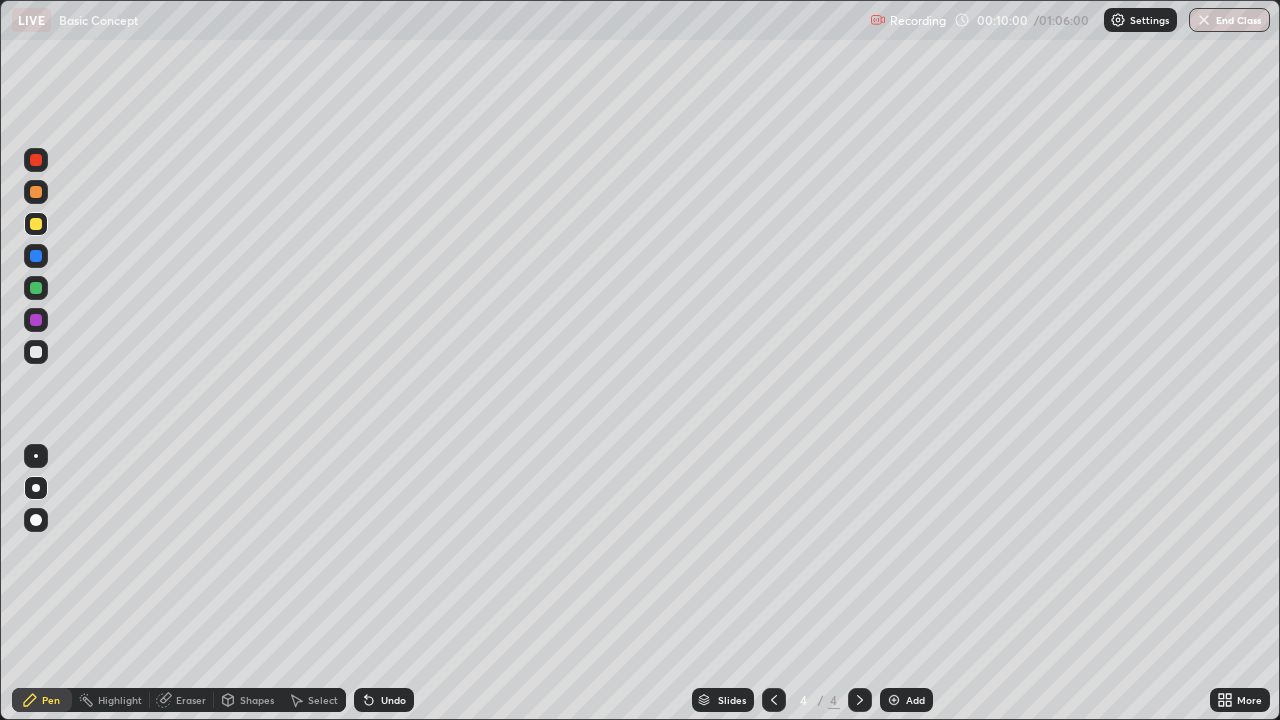 click at bounding box center (894, 700) 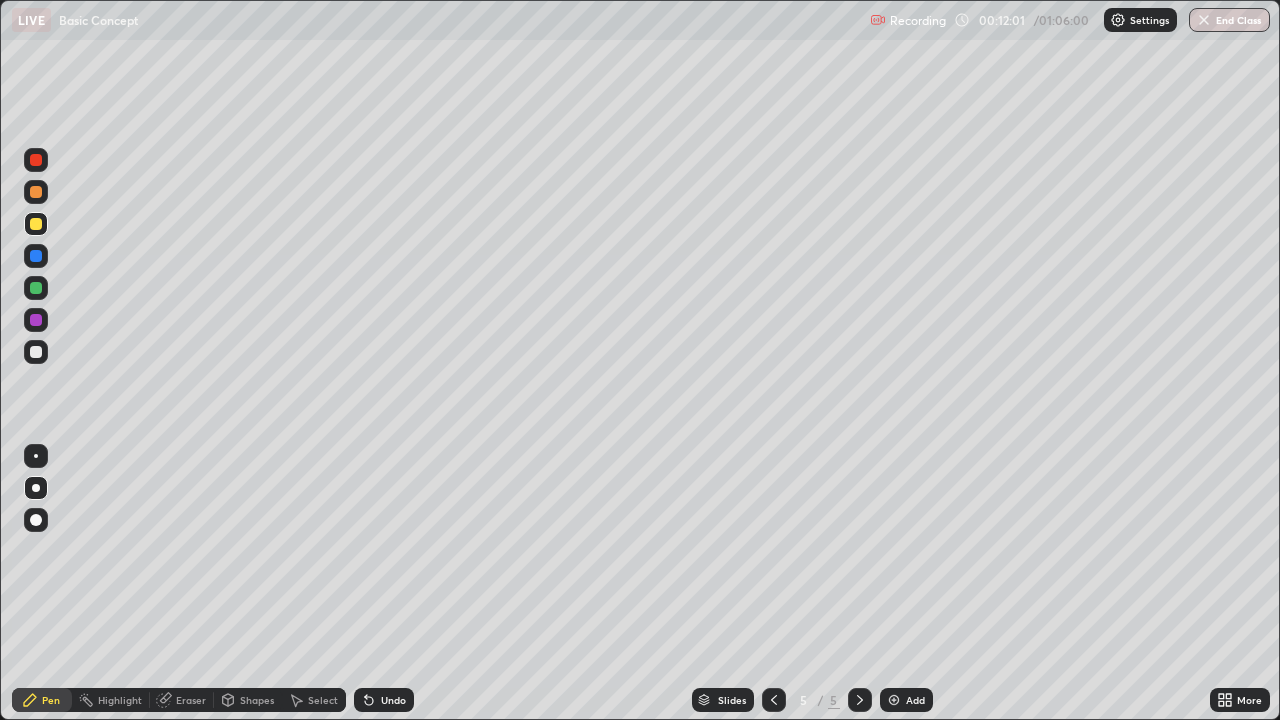 click at bounding box center [36, 256] 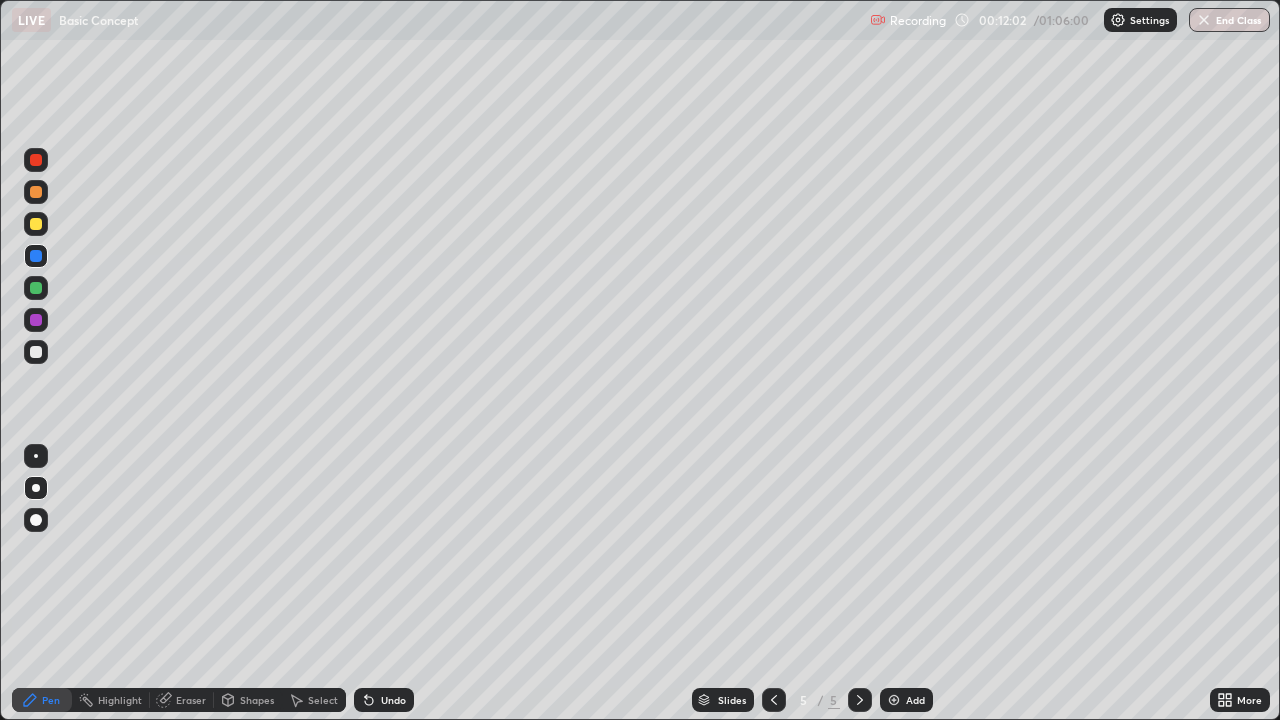 click at bounding box center [36, 288] 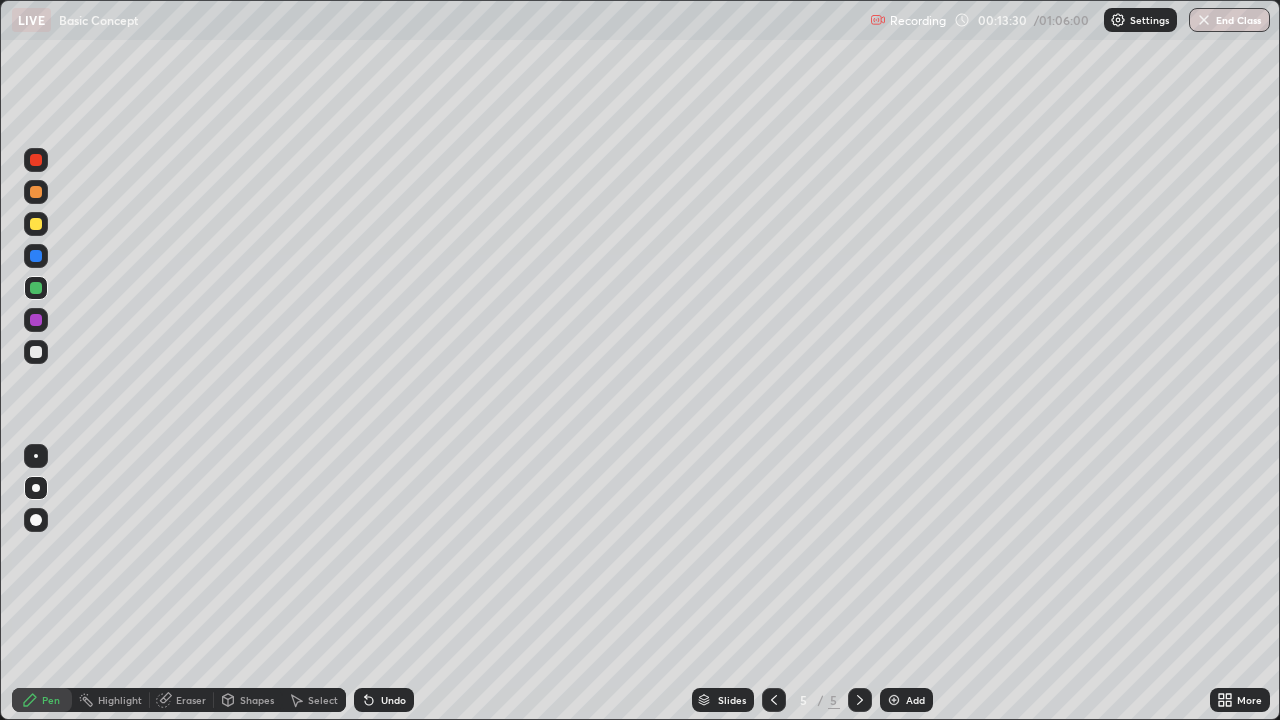 click on "Eraser" at bounding box center (191, 700) 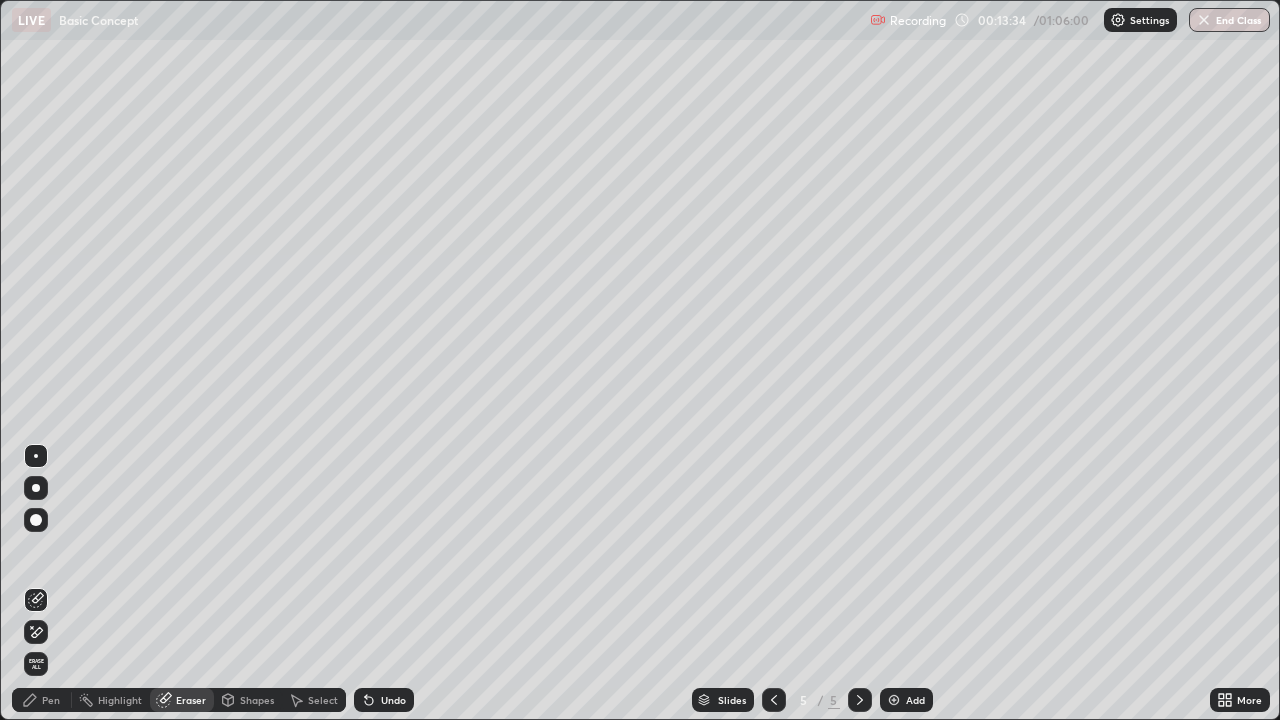 click on "Pen" at bounding box center (51, 700) 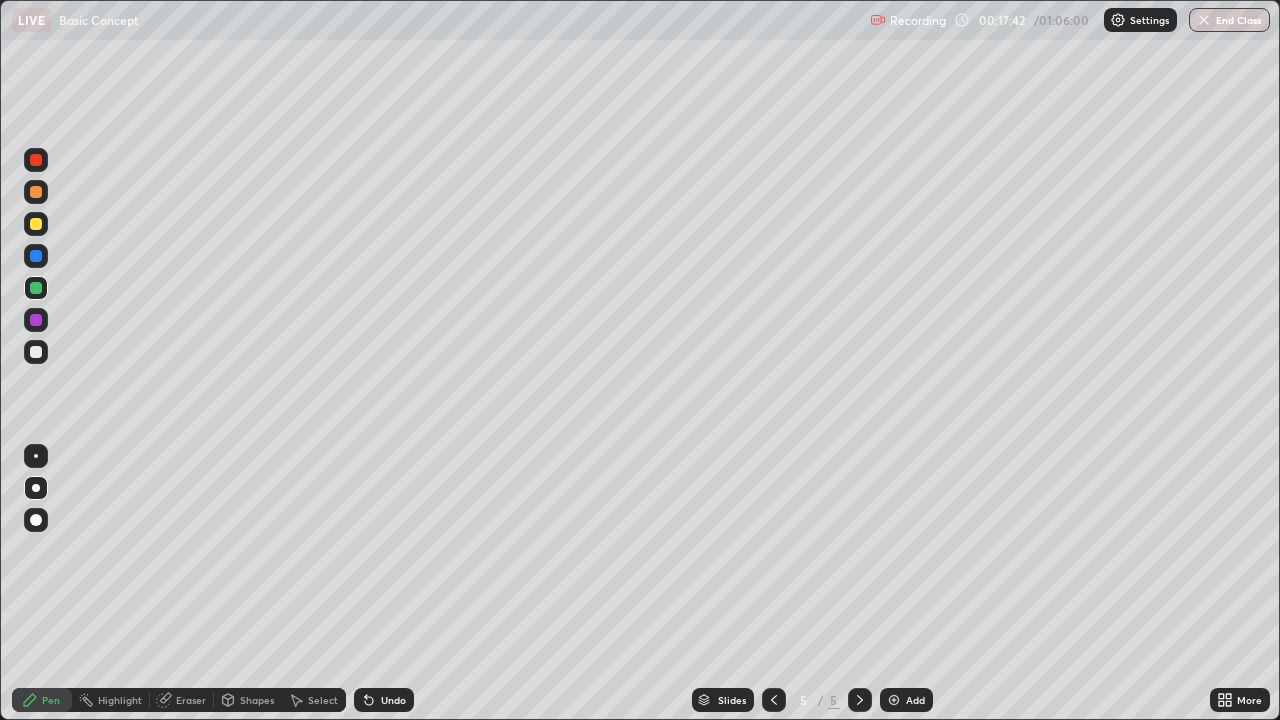click on "Add" at bounding box center [906, 700] 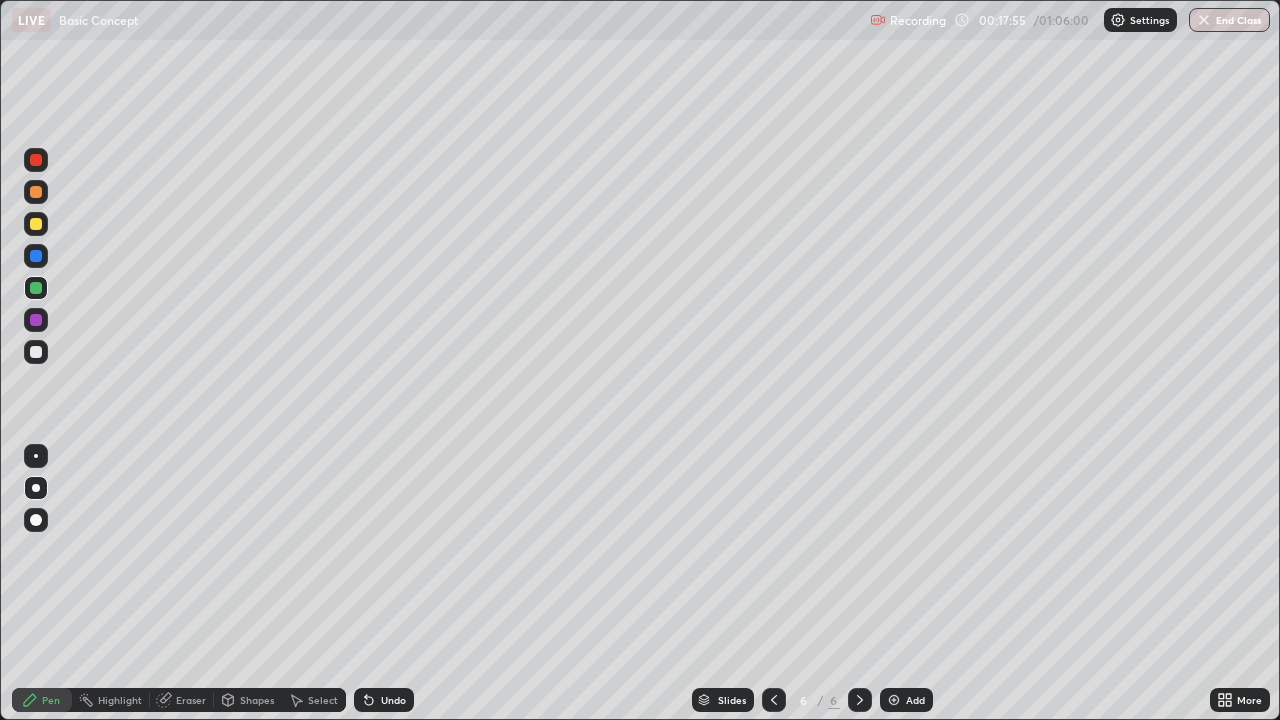 click at bounding box center [36, 224] 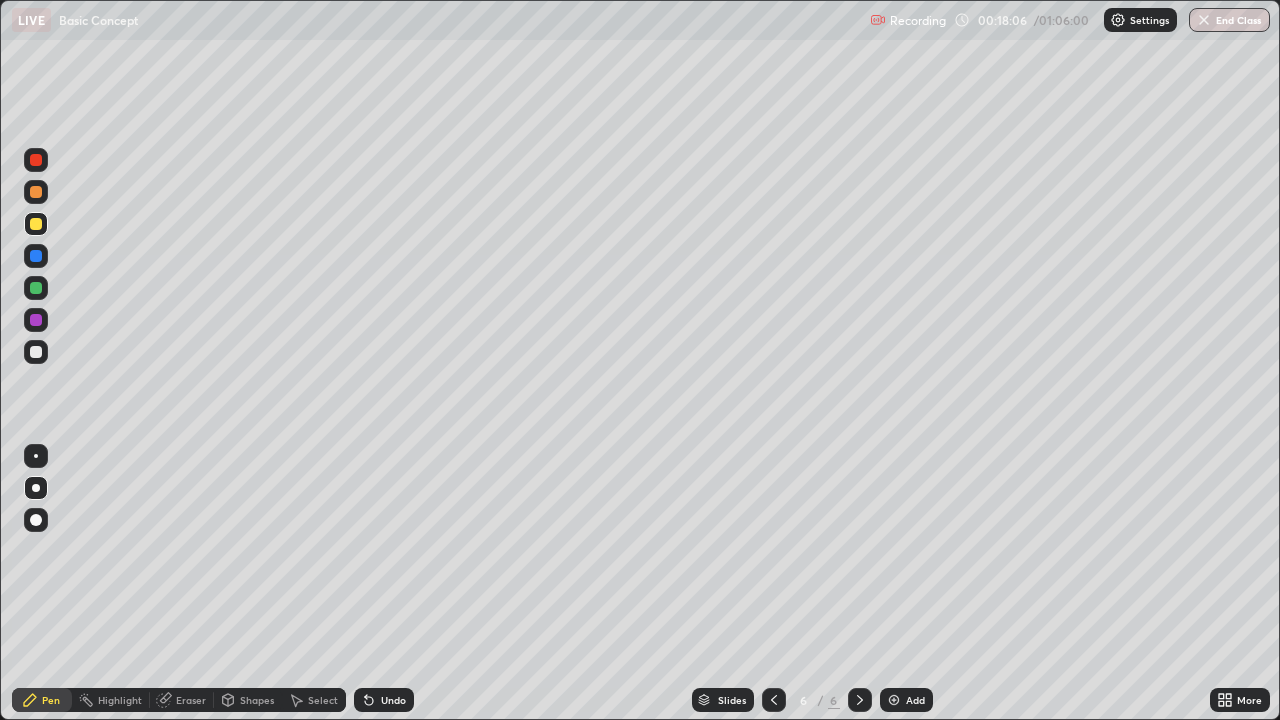click at bounding box center (36, 352) 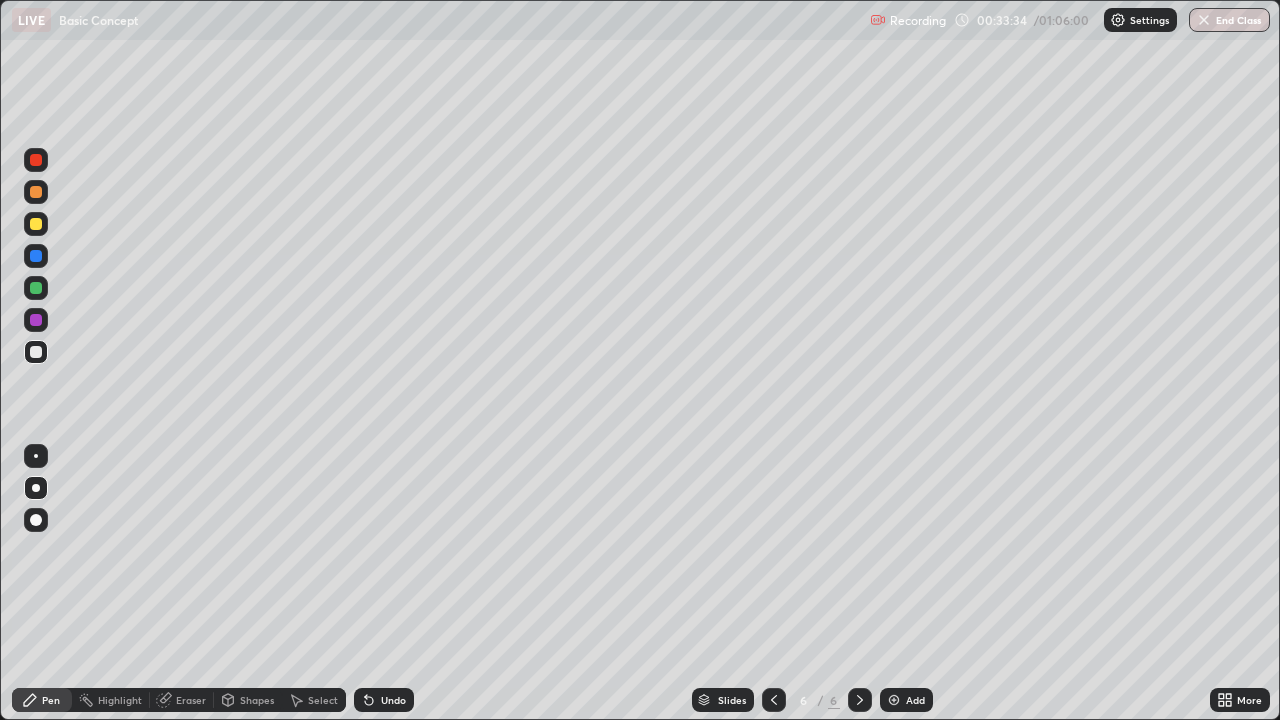 click on "Add" at bounding box center (906, 700) 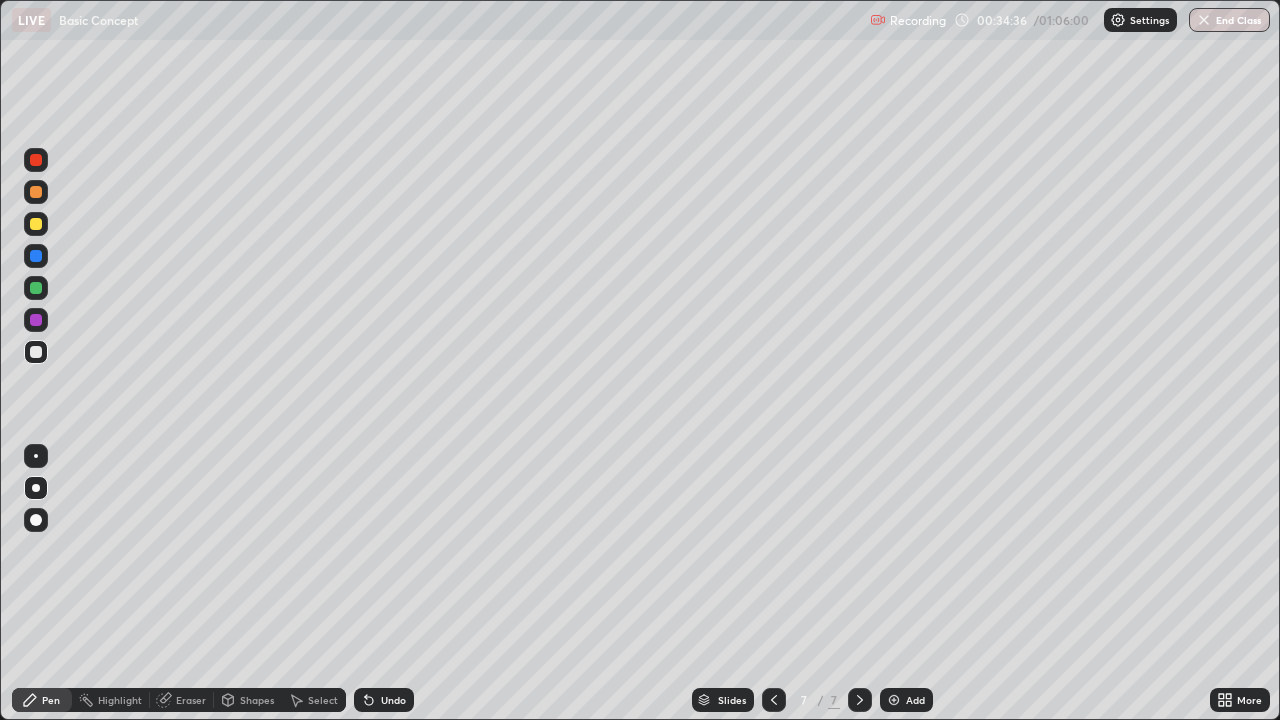 click 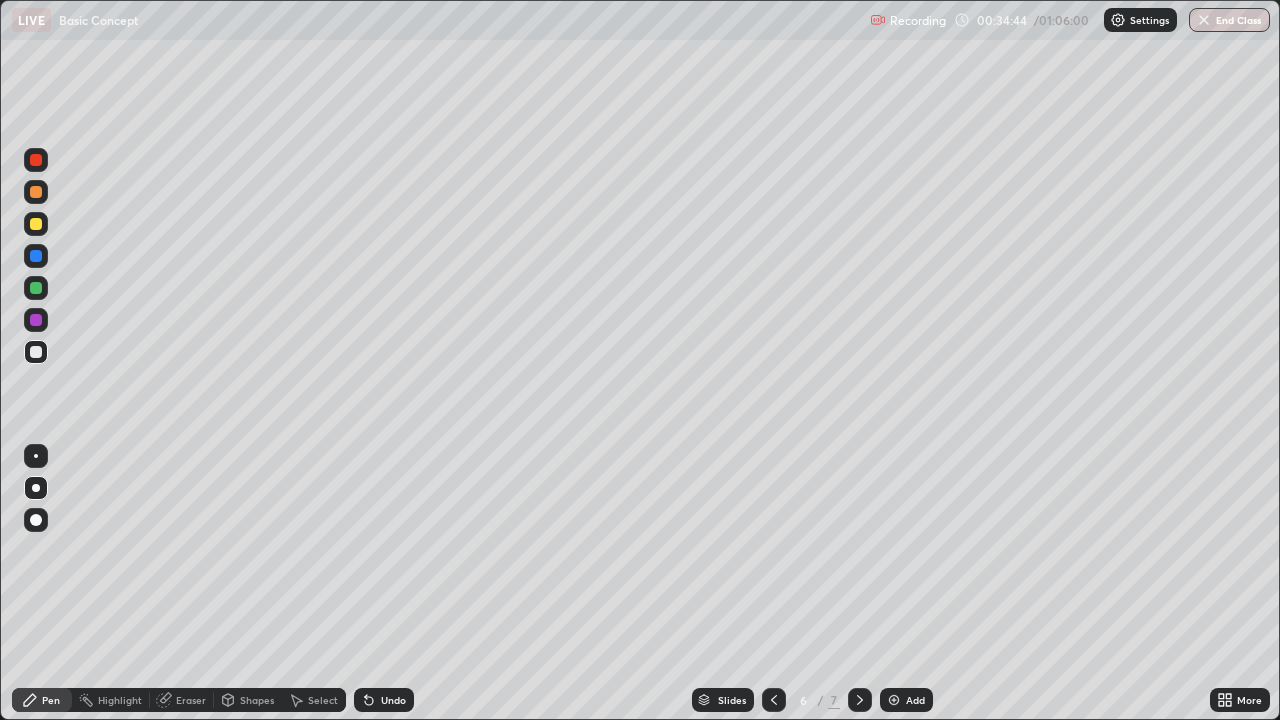 click at bounding box center (860, 700) 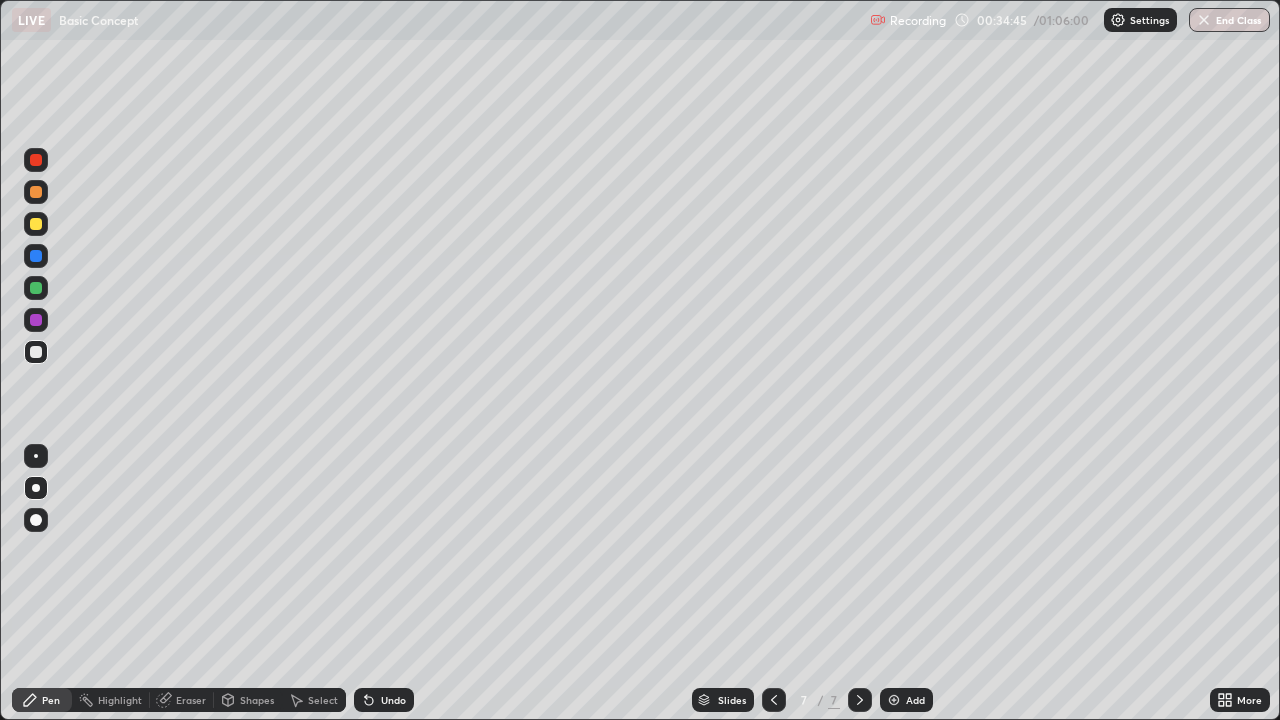 click at bounding box center [774, 700] 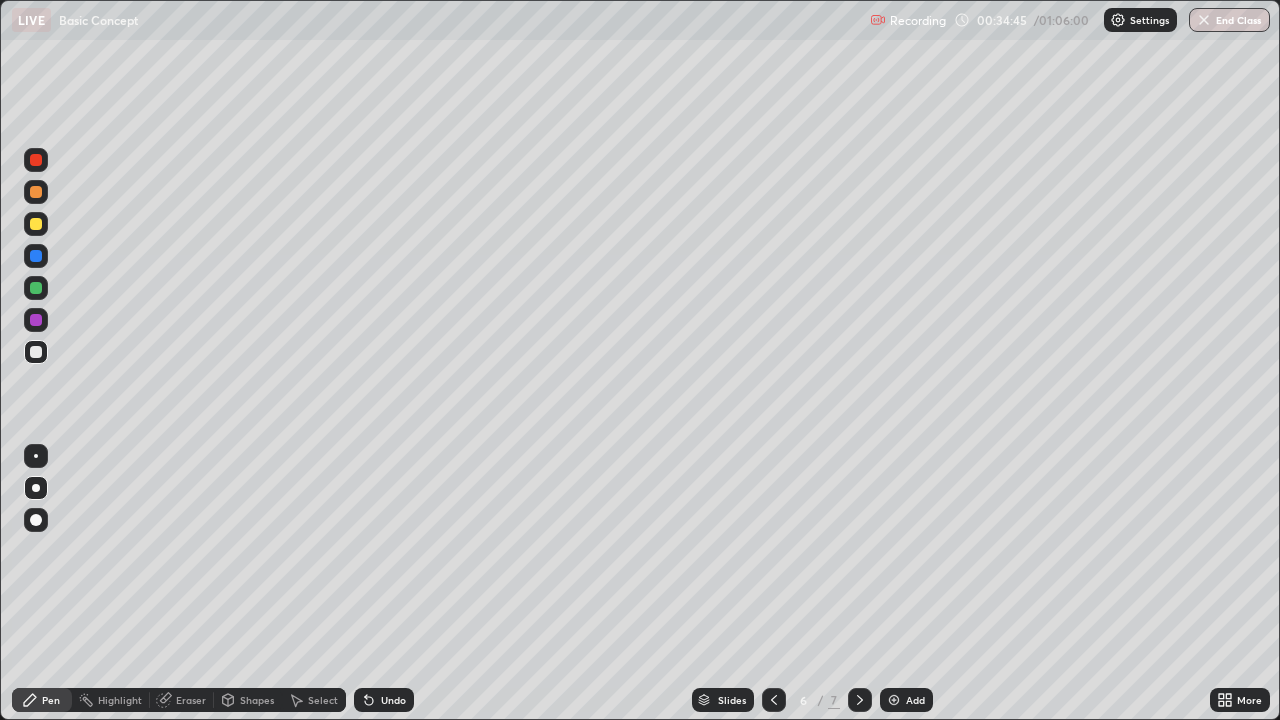 click on "Add" at bounding box center (906, 700) 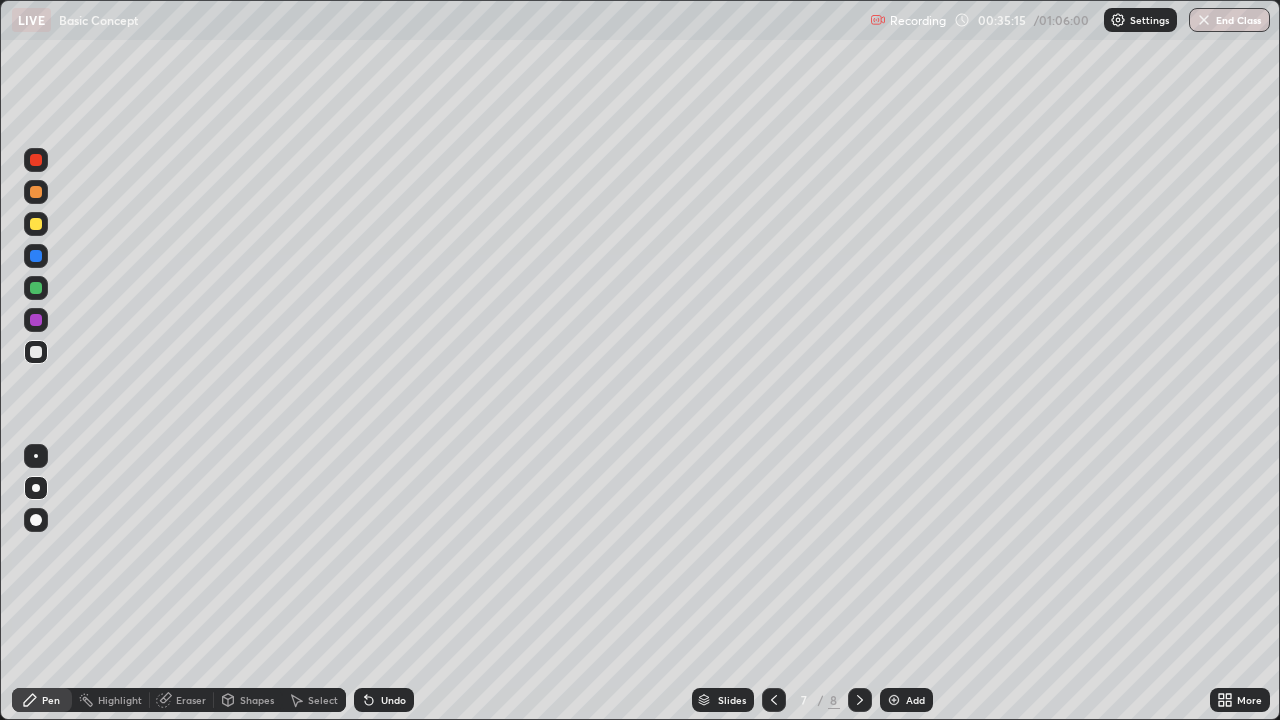 click on "Eraser" at bounding box center (191, 700) 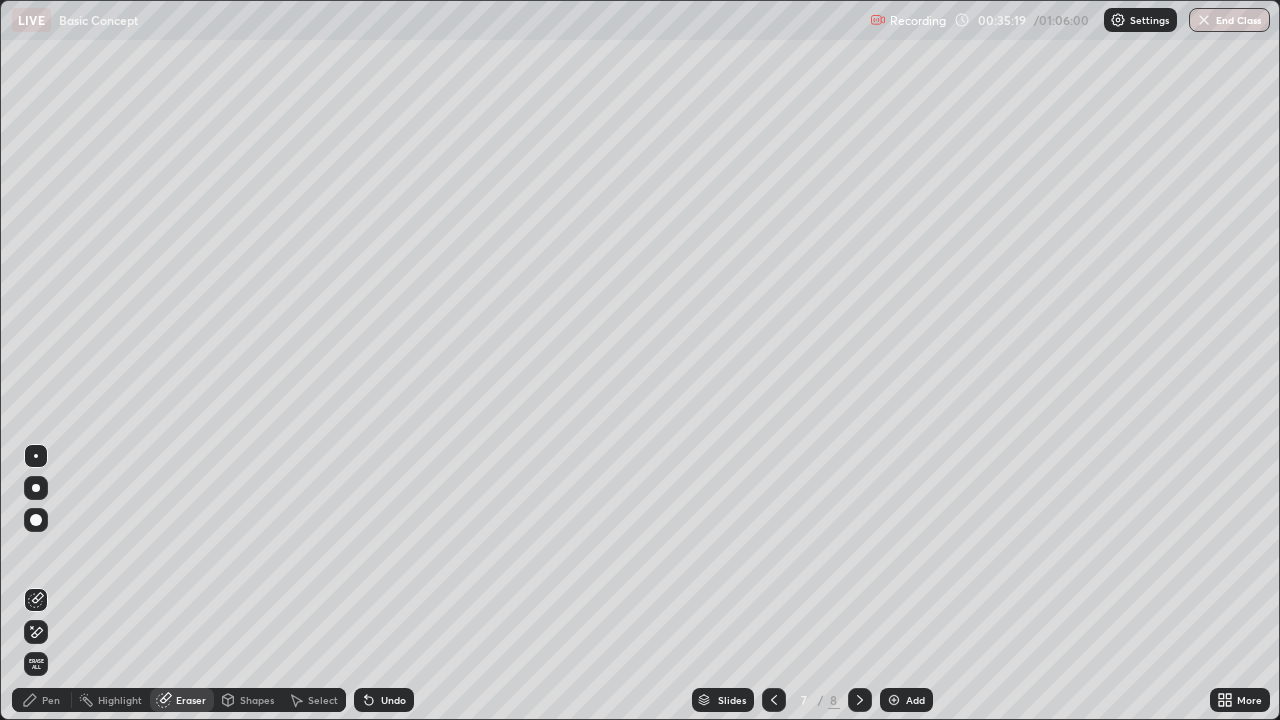 click on "Pen" at bounding box center [42, 700] 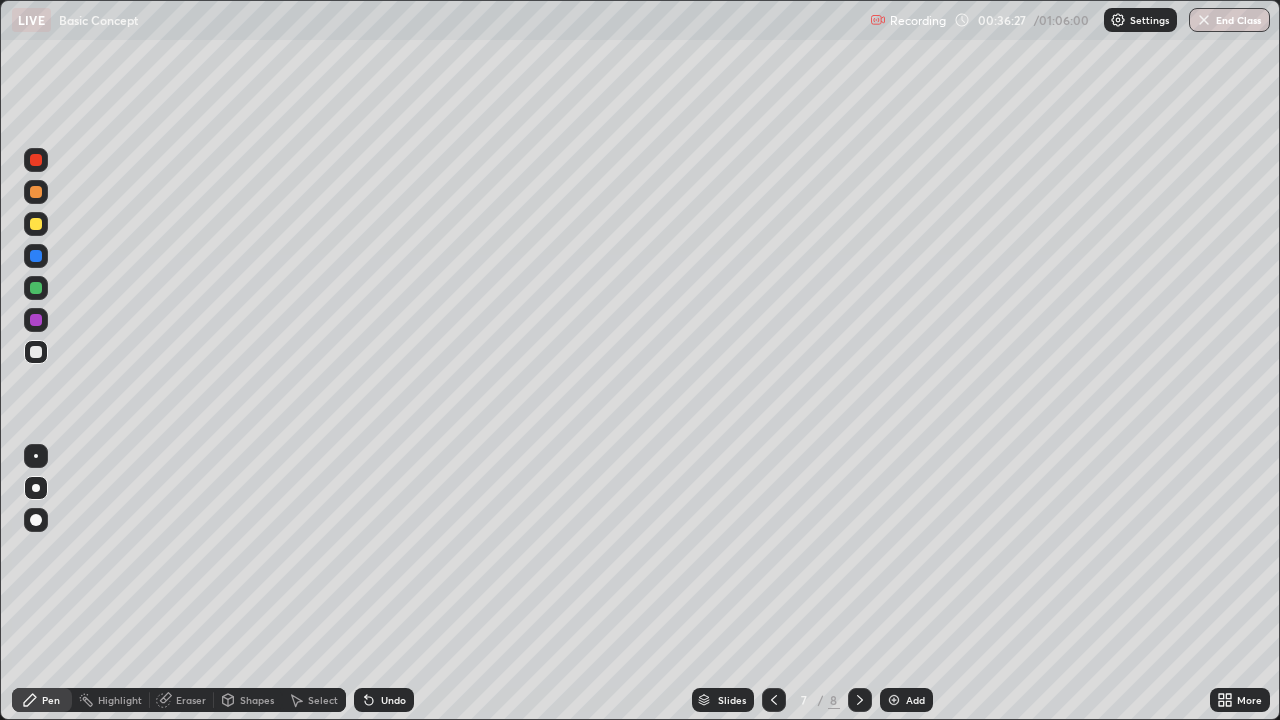 click 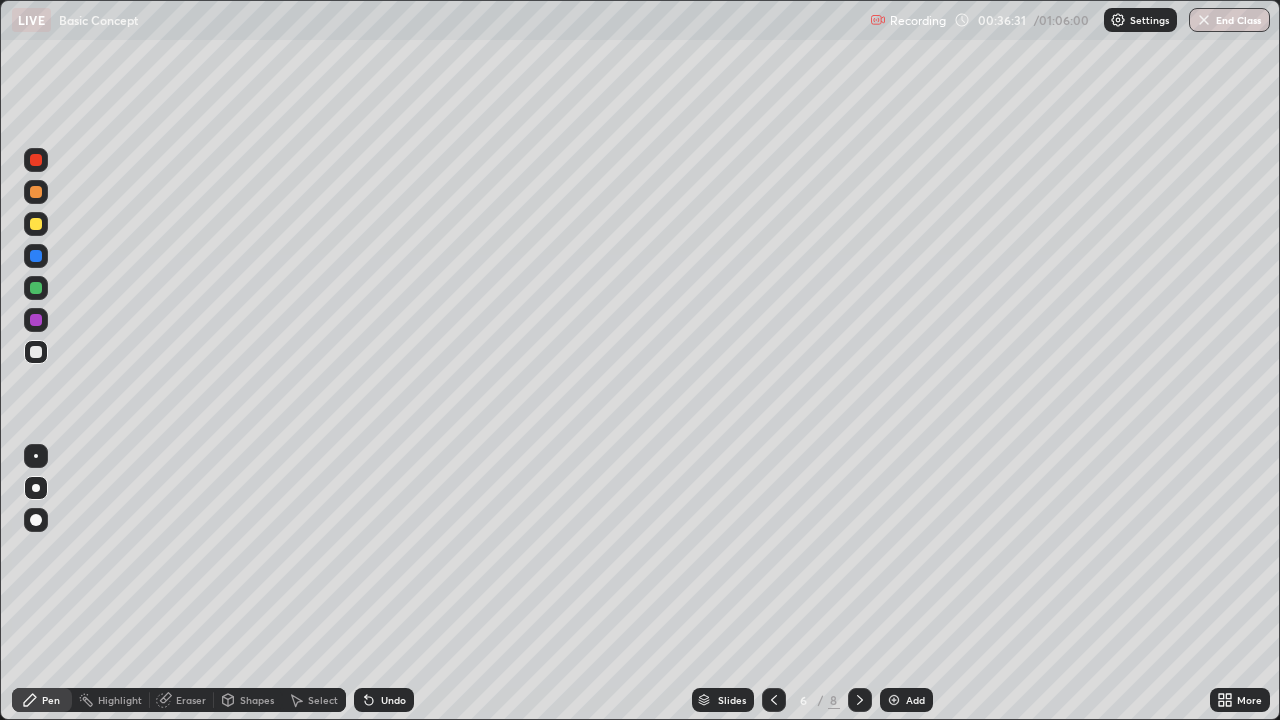 click on "Add" at bounding box center [906, 700] 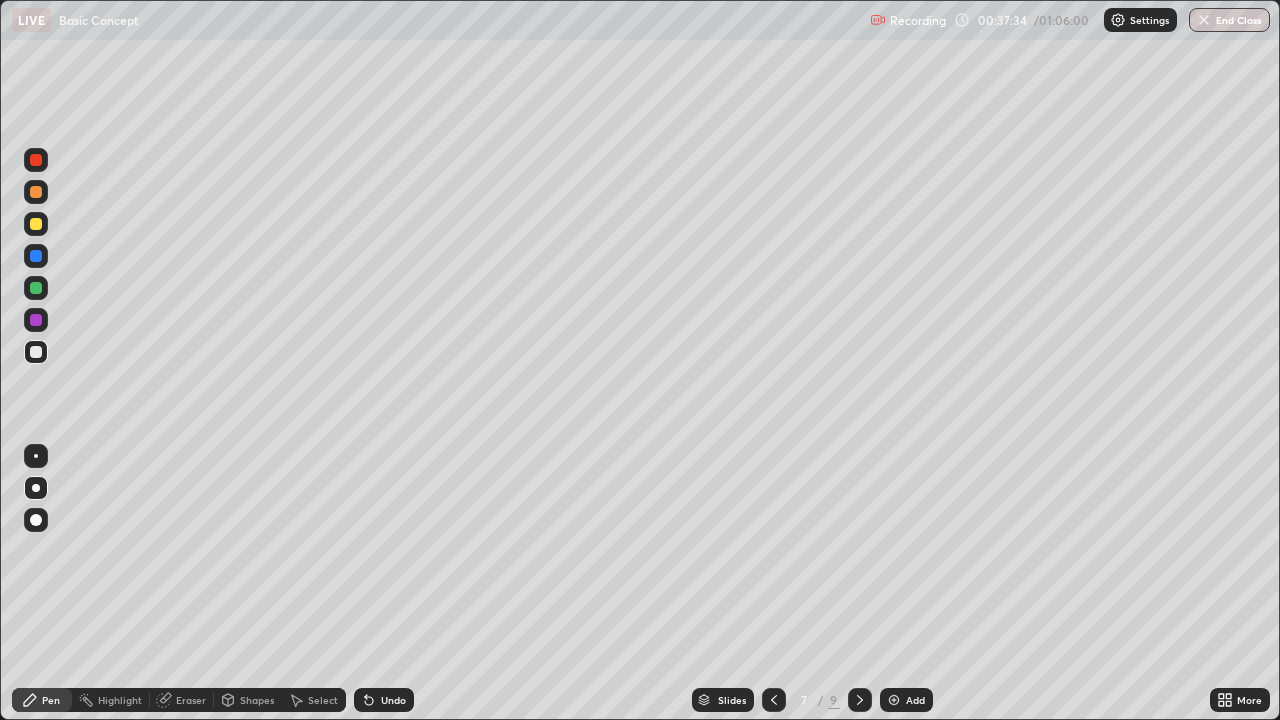 click 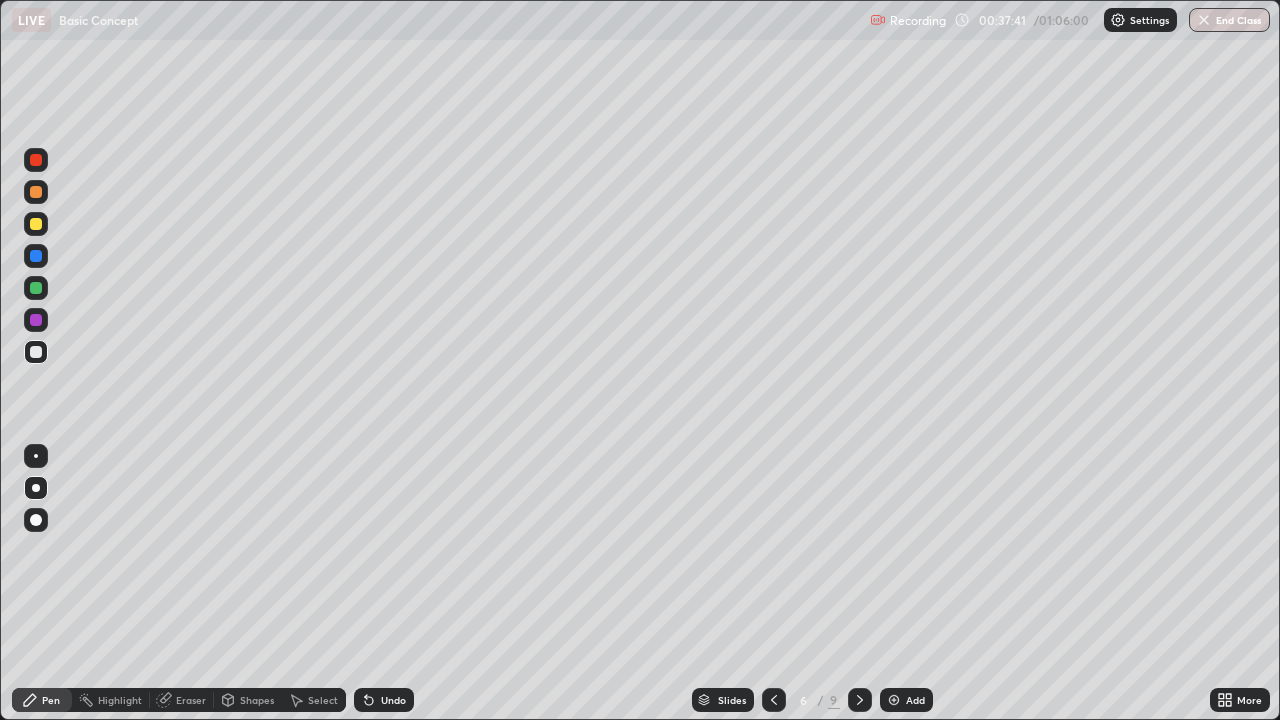 click at bounding box center (860, 700) 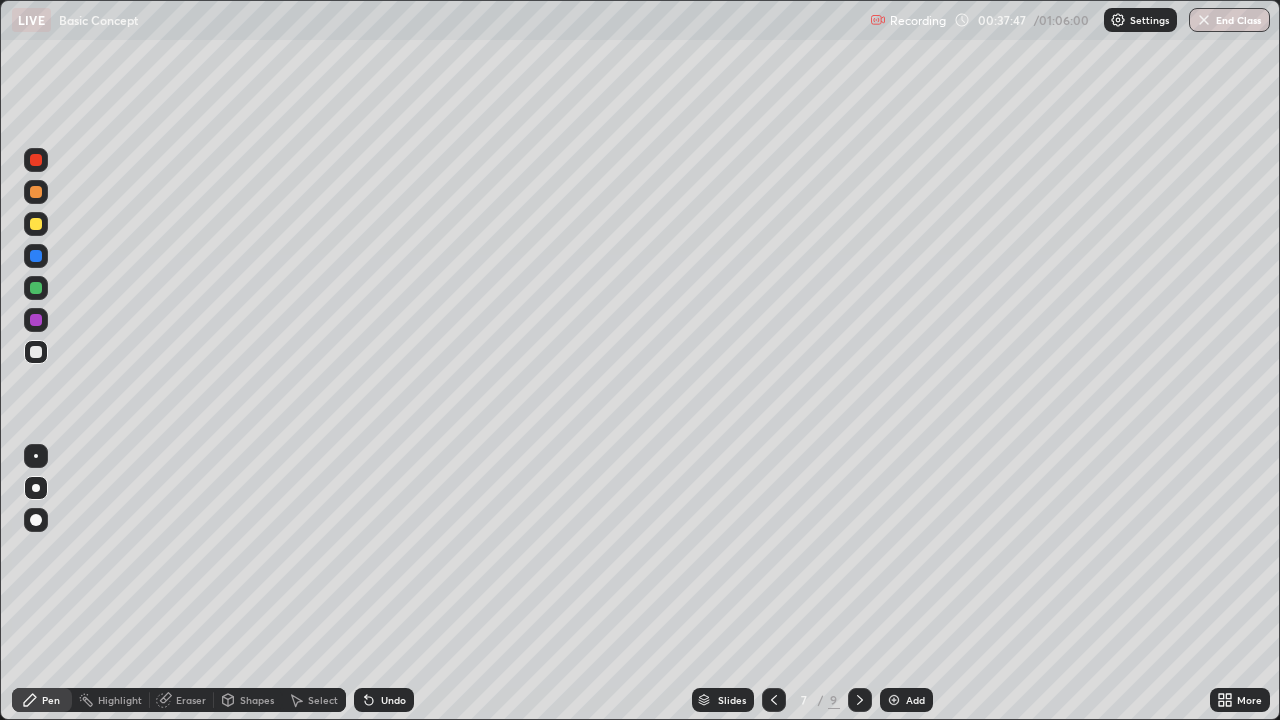 click on "Eraser" at bounding box center (191, 700) 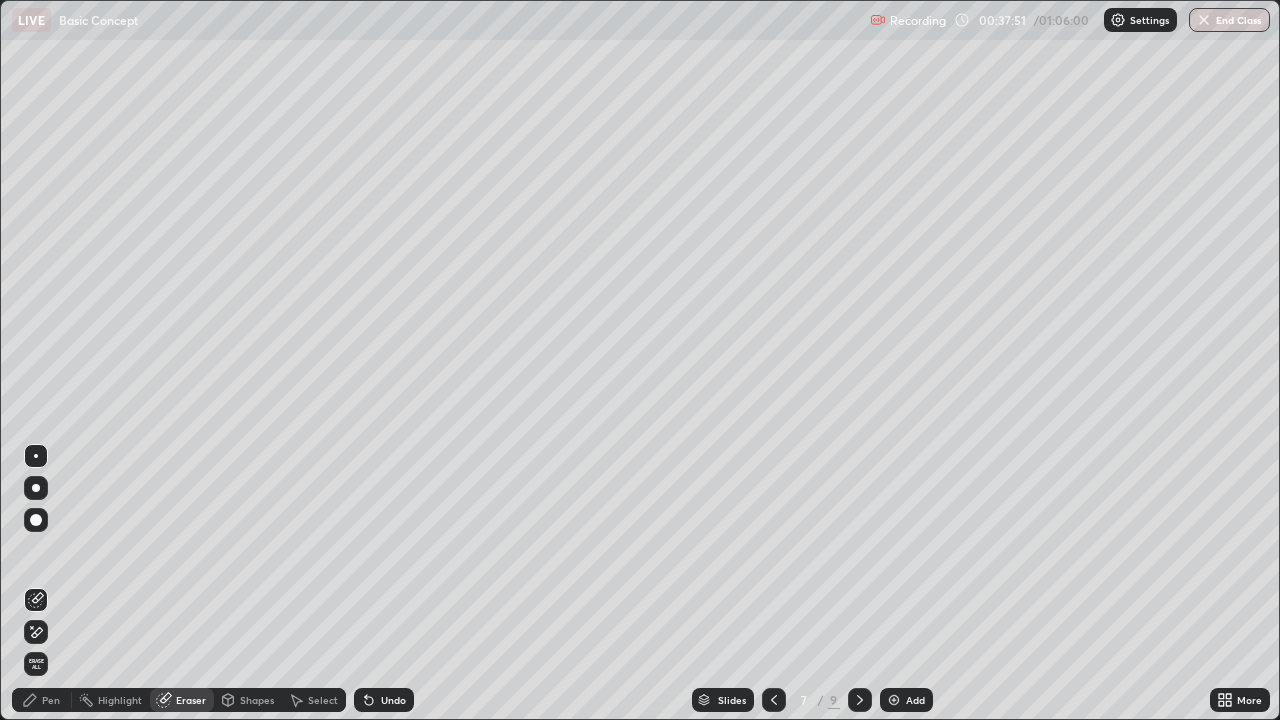 click on "Pen" at bounding box center [42, 700] 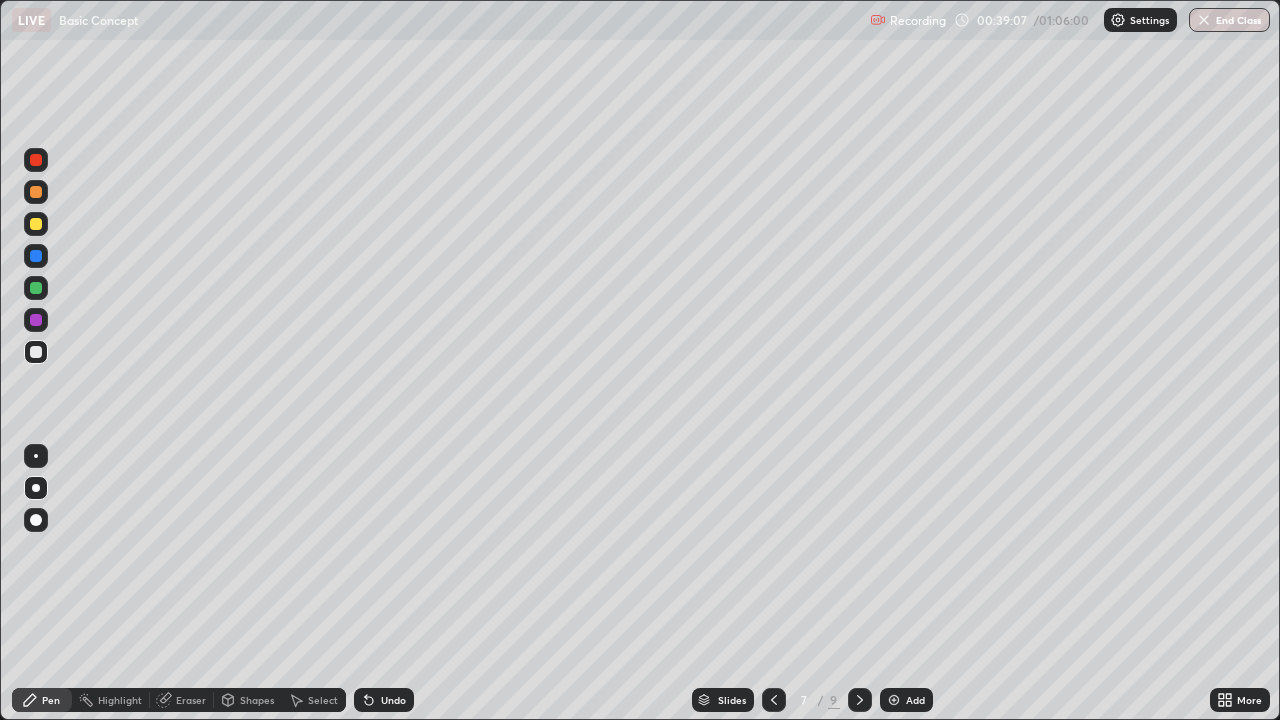 click at bounding box center (894, 700) 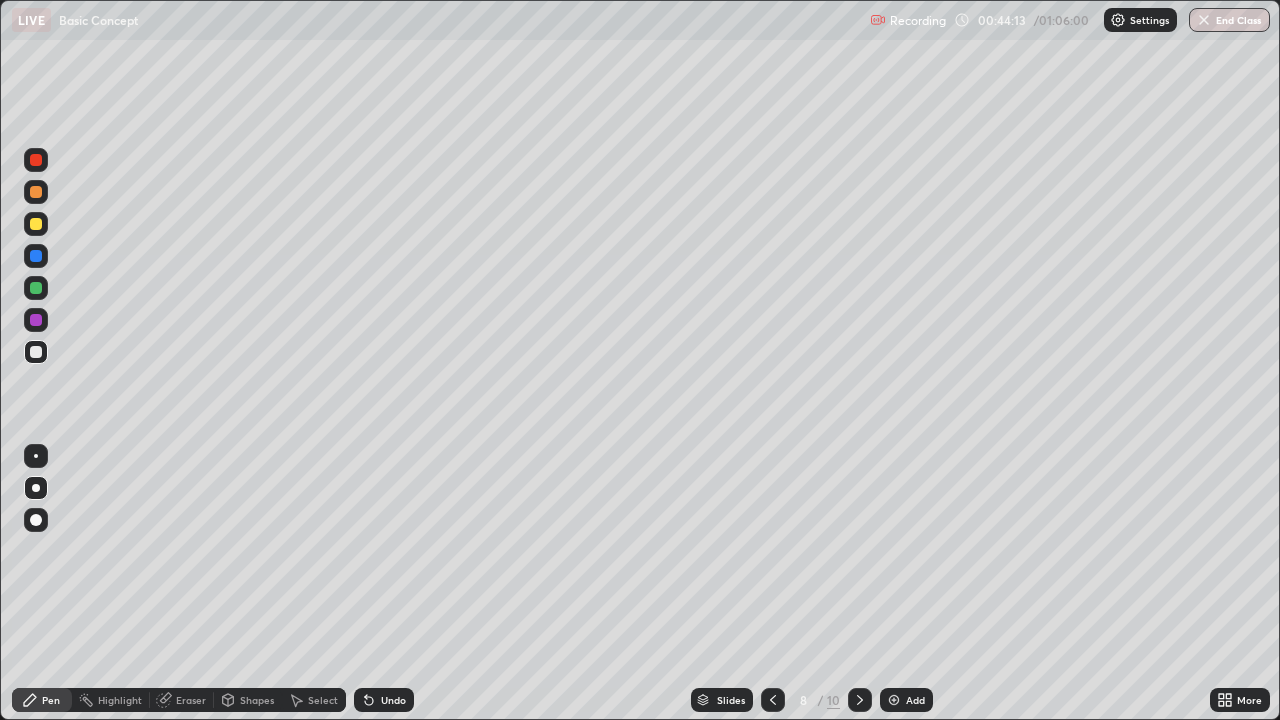 click 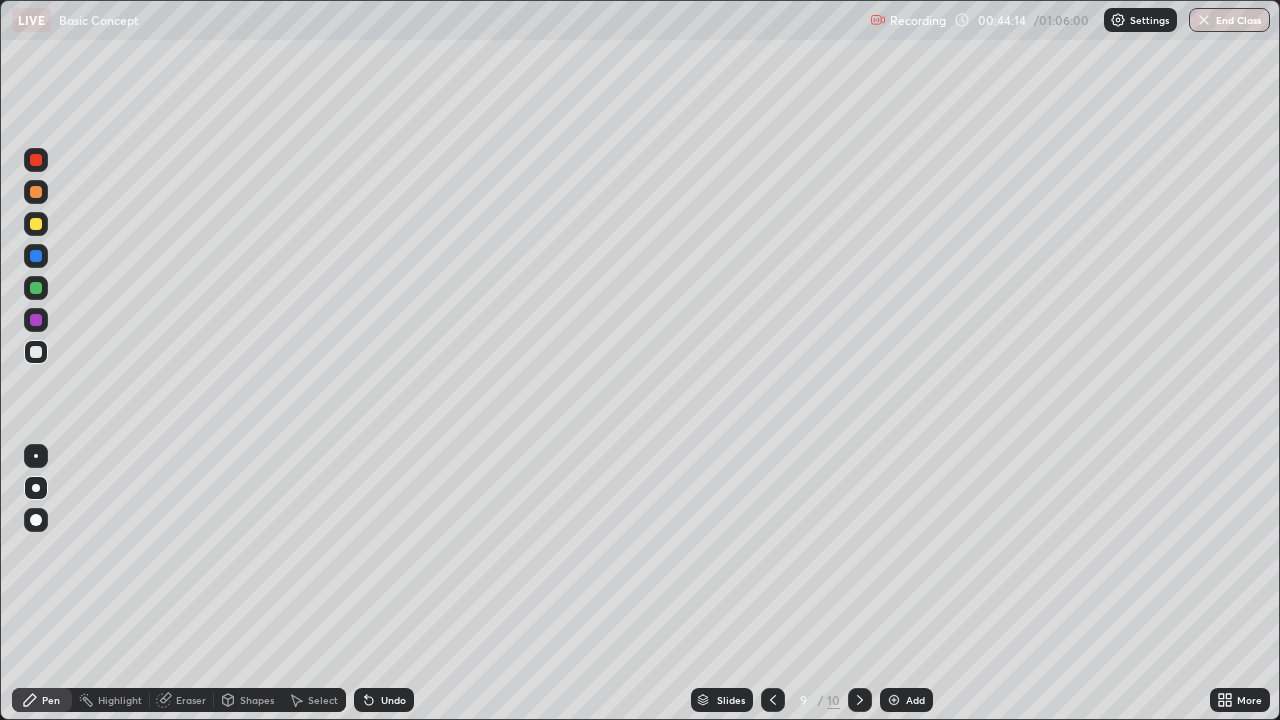click on "Add" at bounding box center (906, 700) 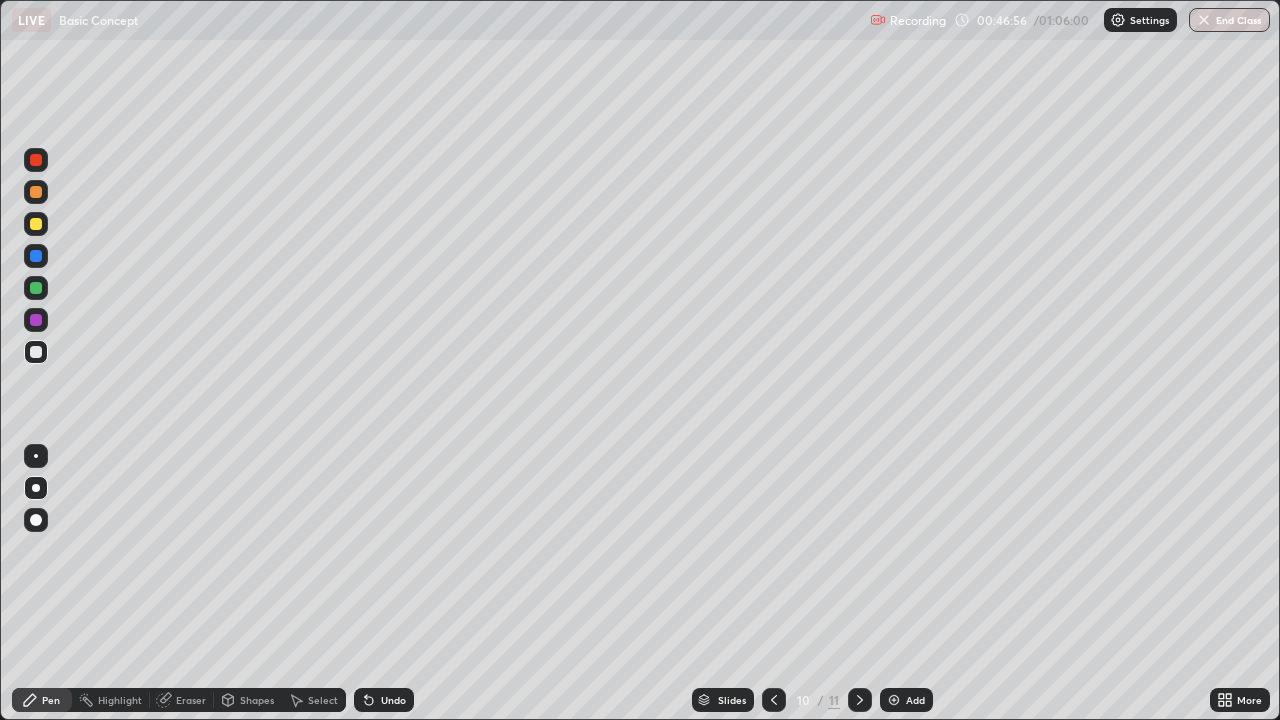 click on "Eraser" at bounding box center (191, 700) 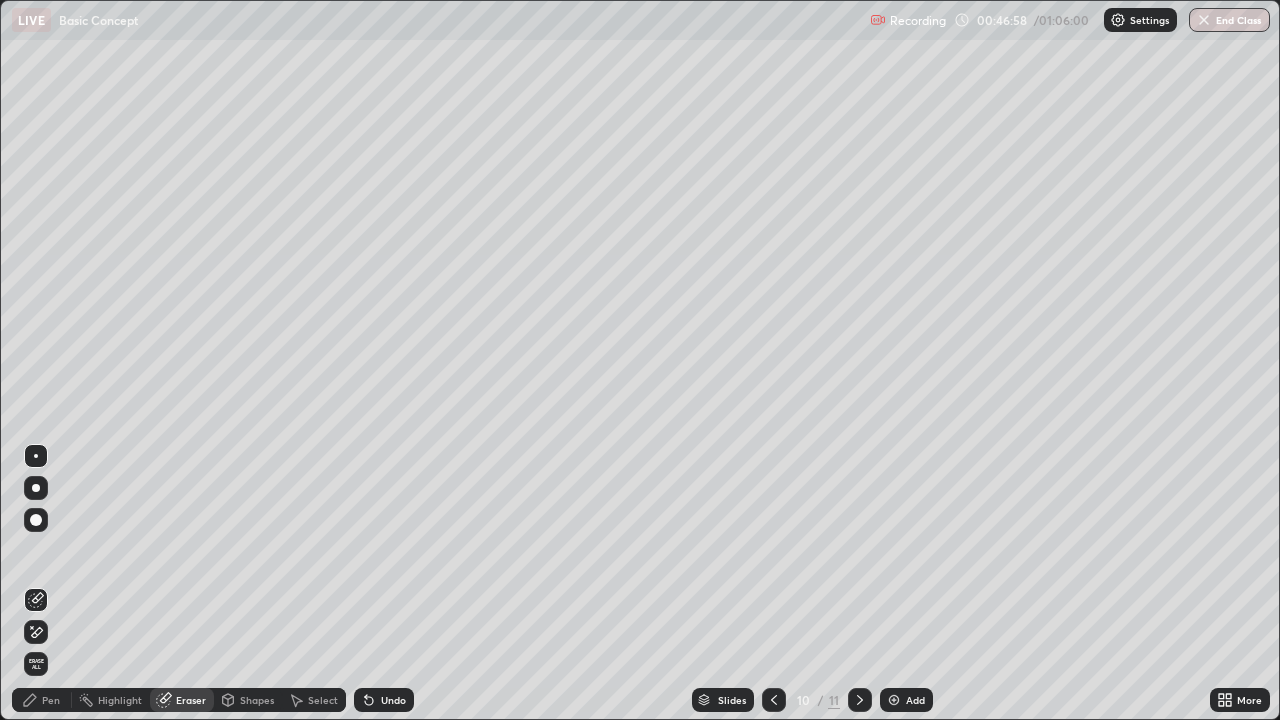 click on "Pen" at bounding box center (51, 700) 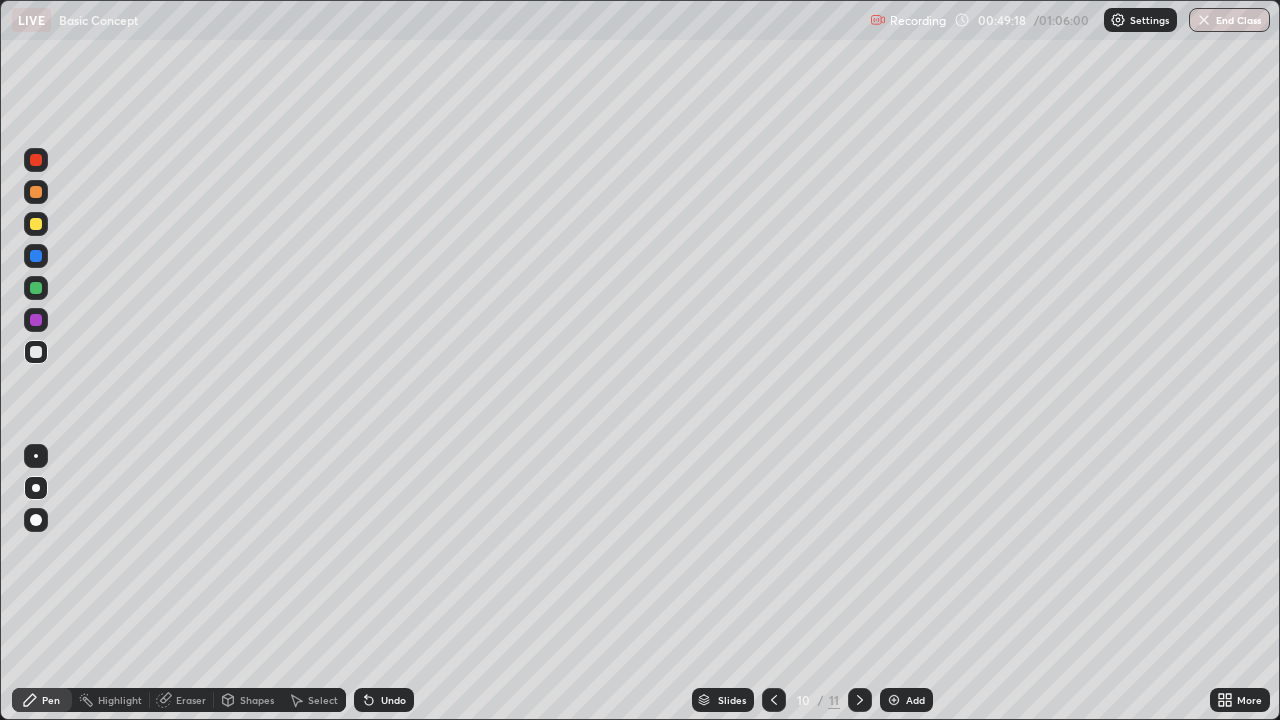 click at bounding box center (774, 700) 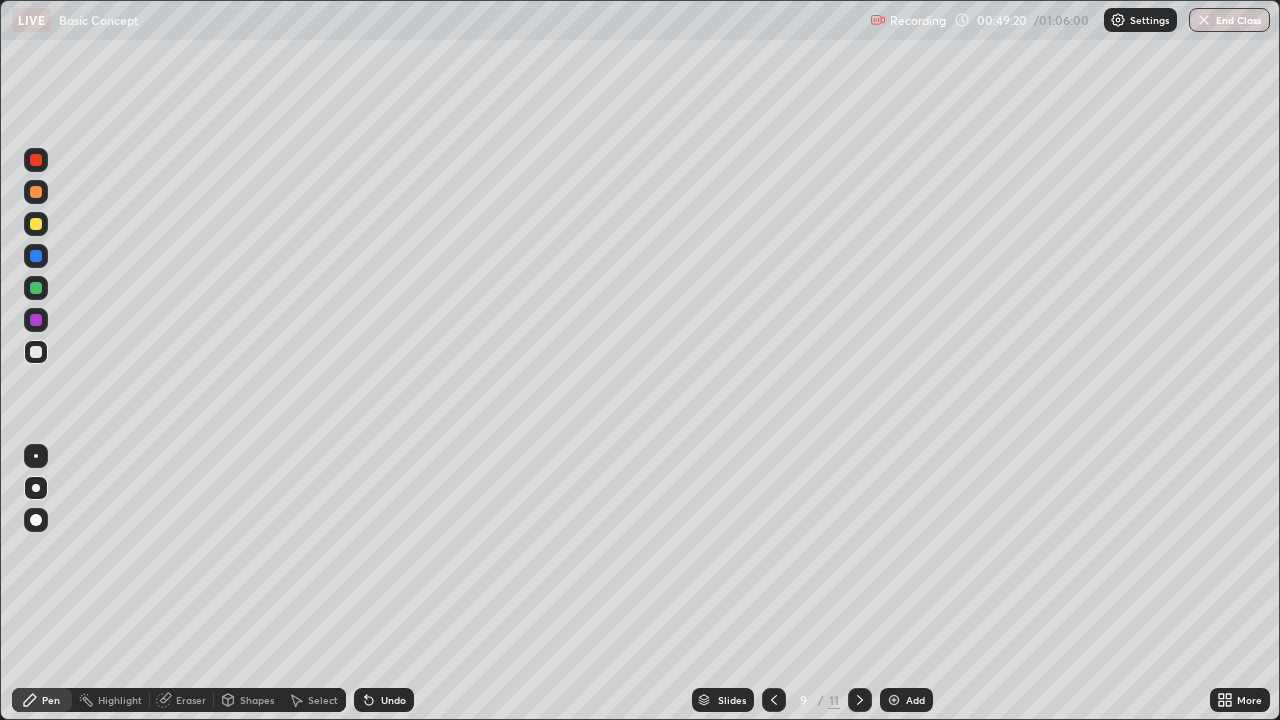 click 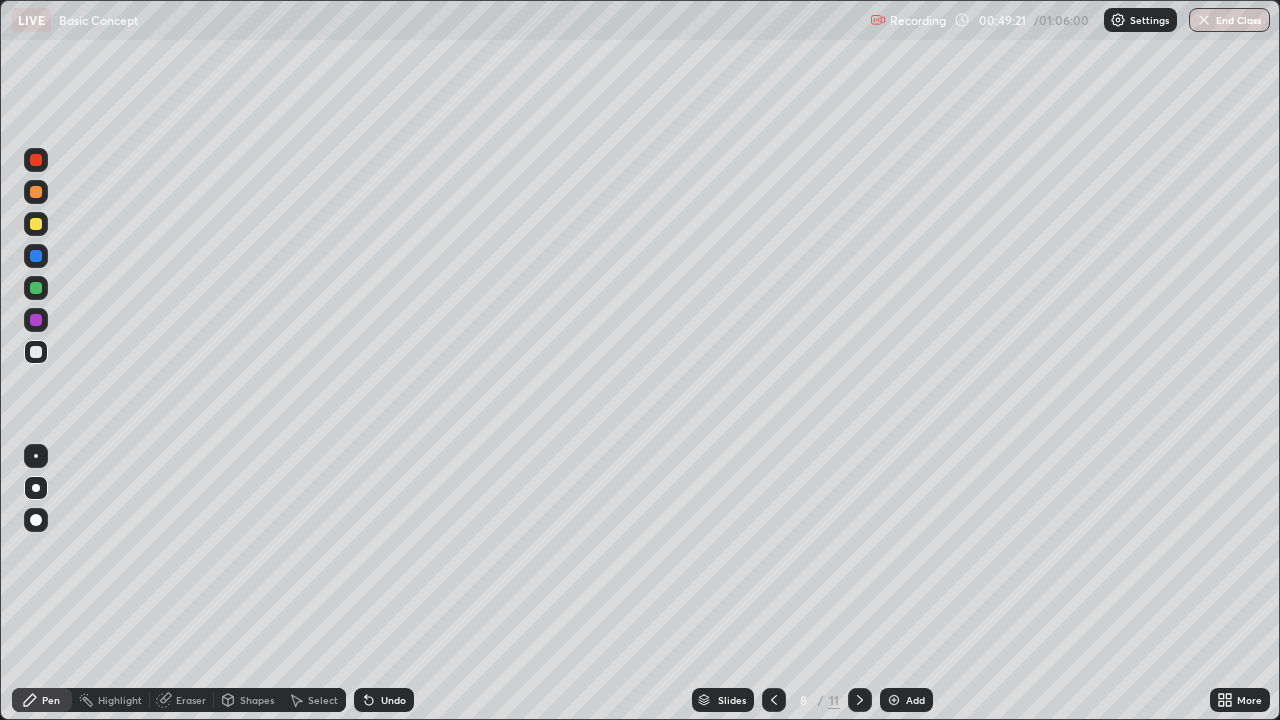 click 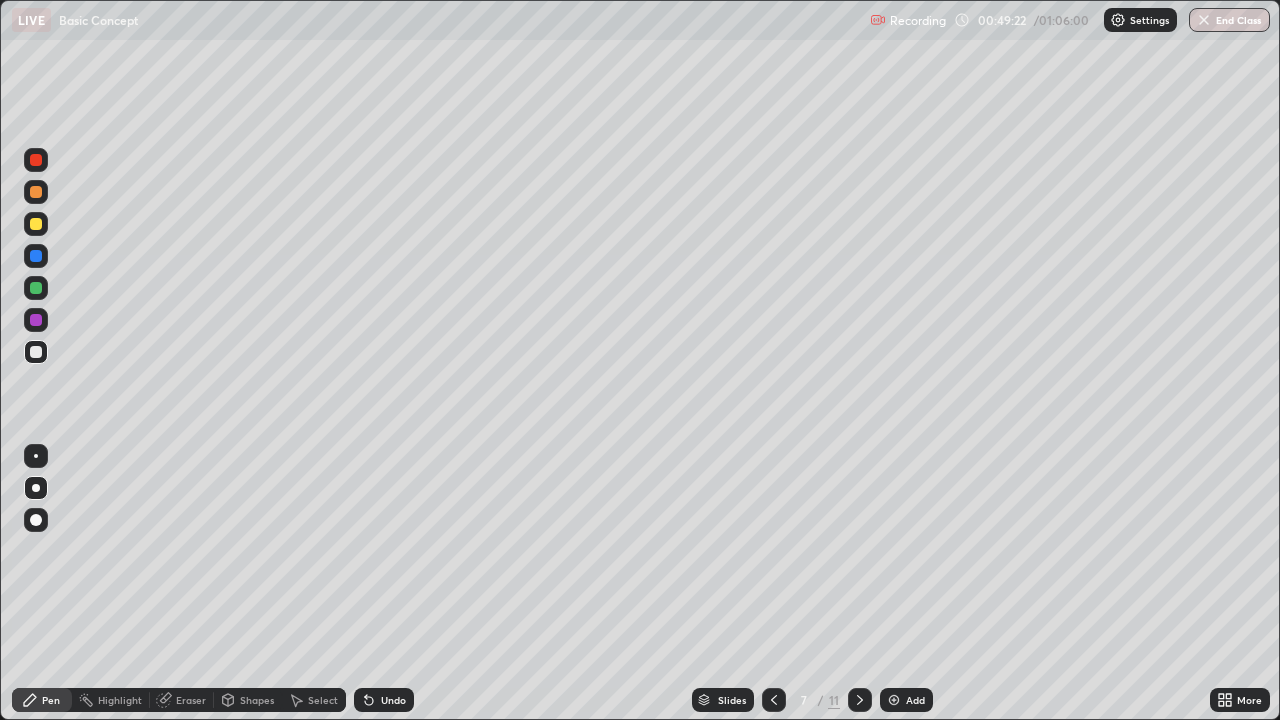 click 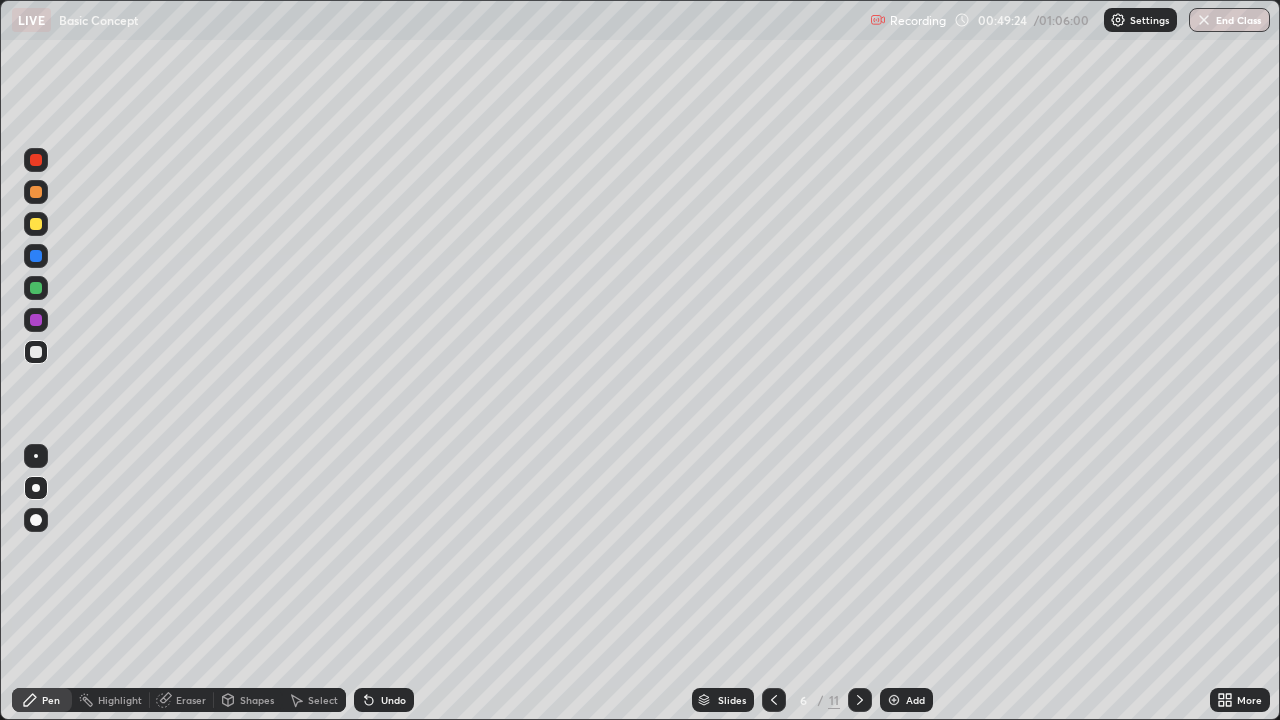 click at bounding box center (774, 700) 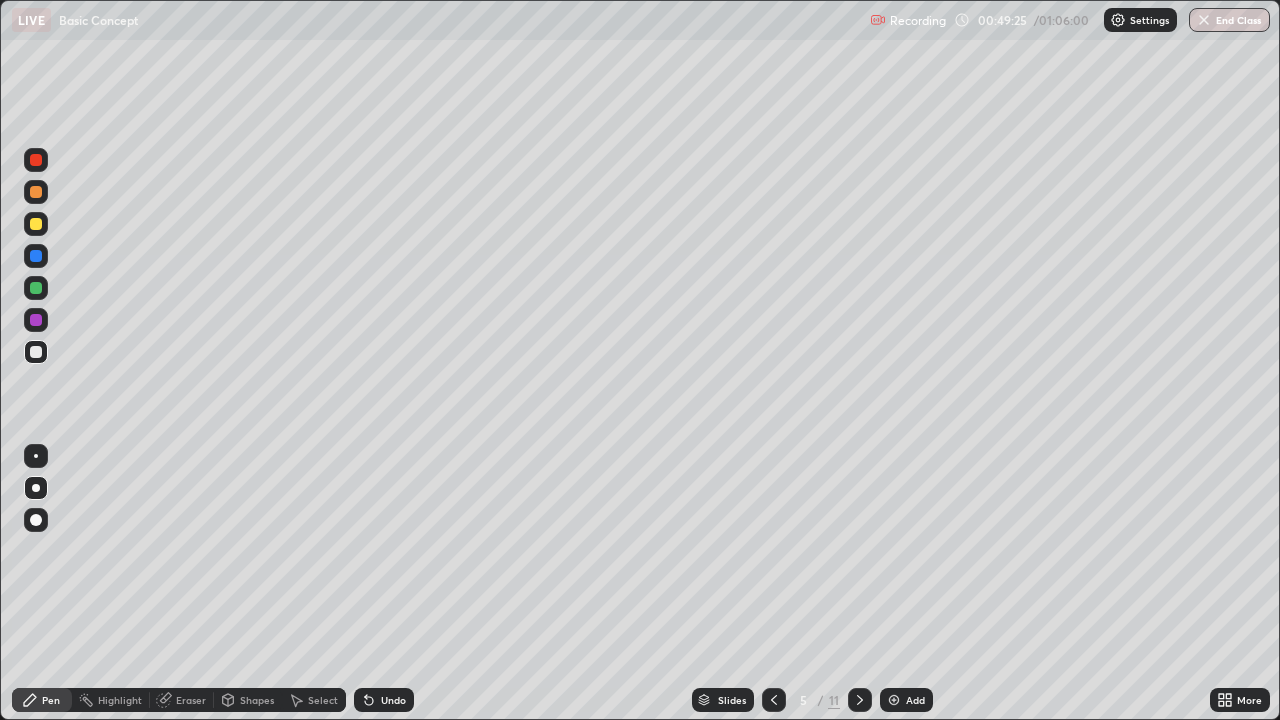click 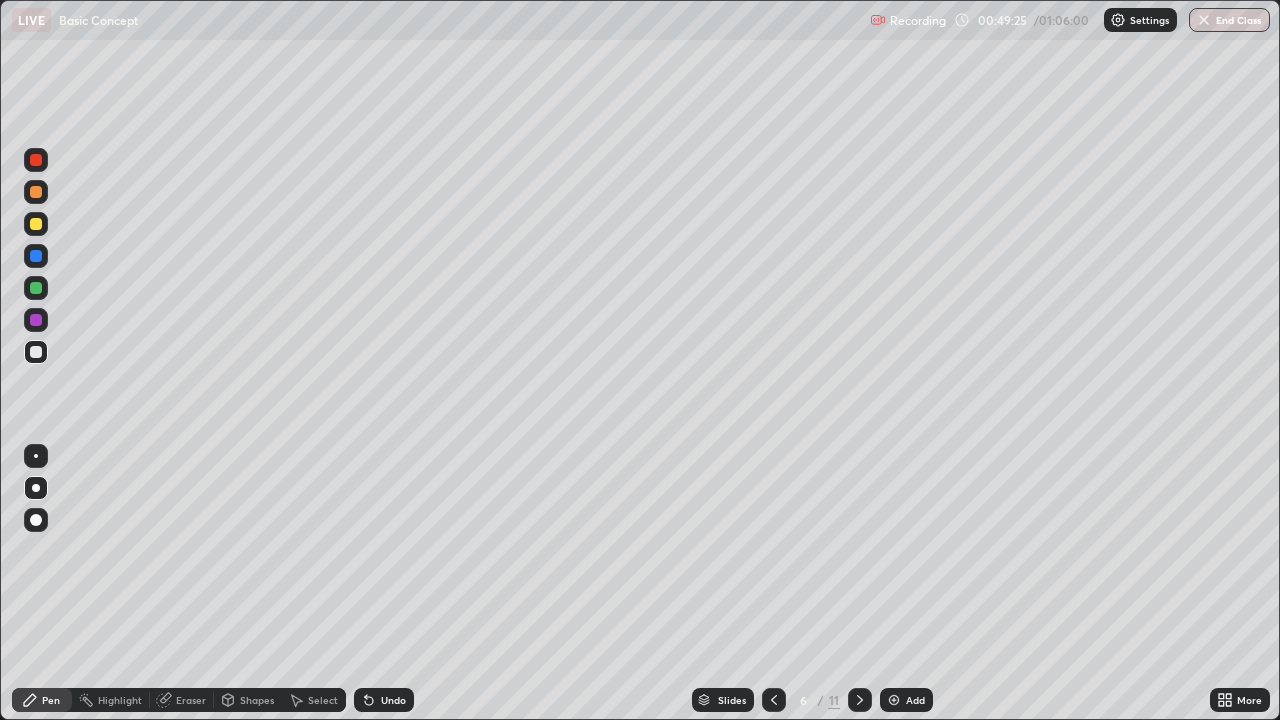 click at bounding box center [860, 700] 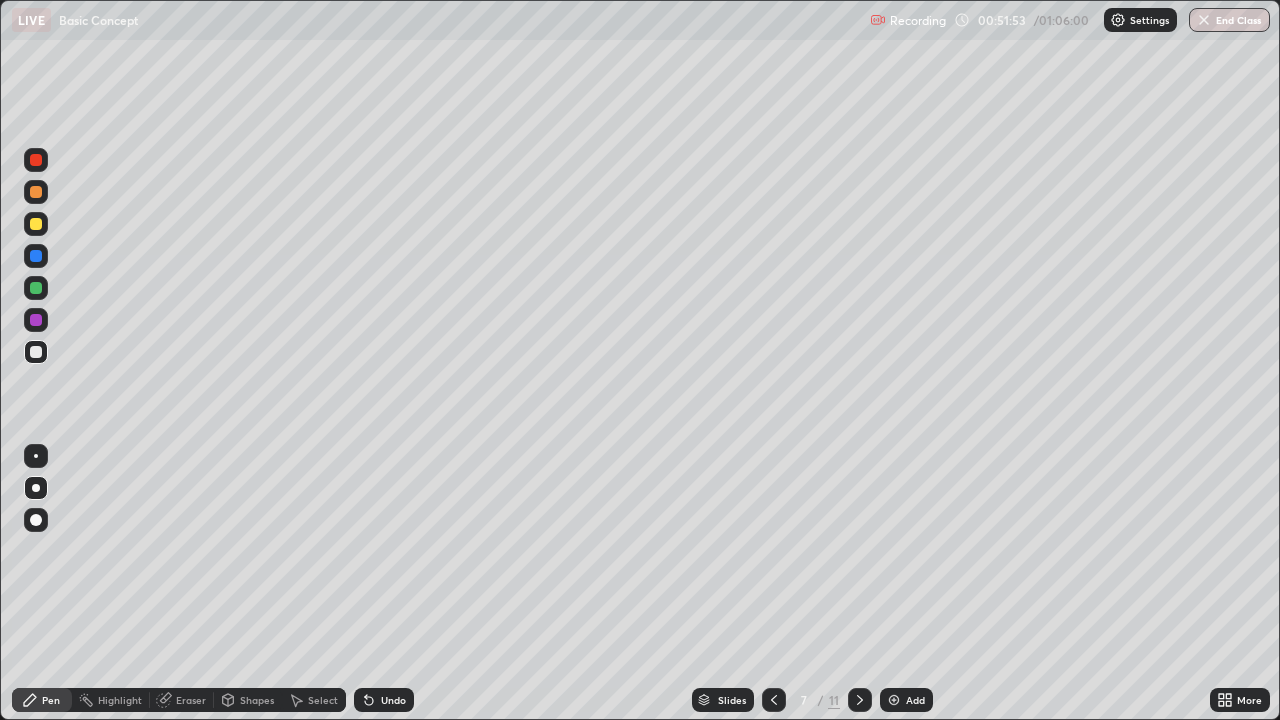 click at bounding box center [860, 700] 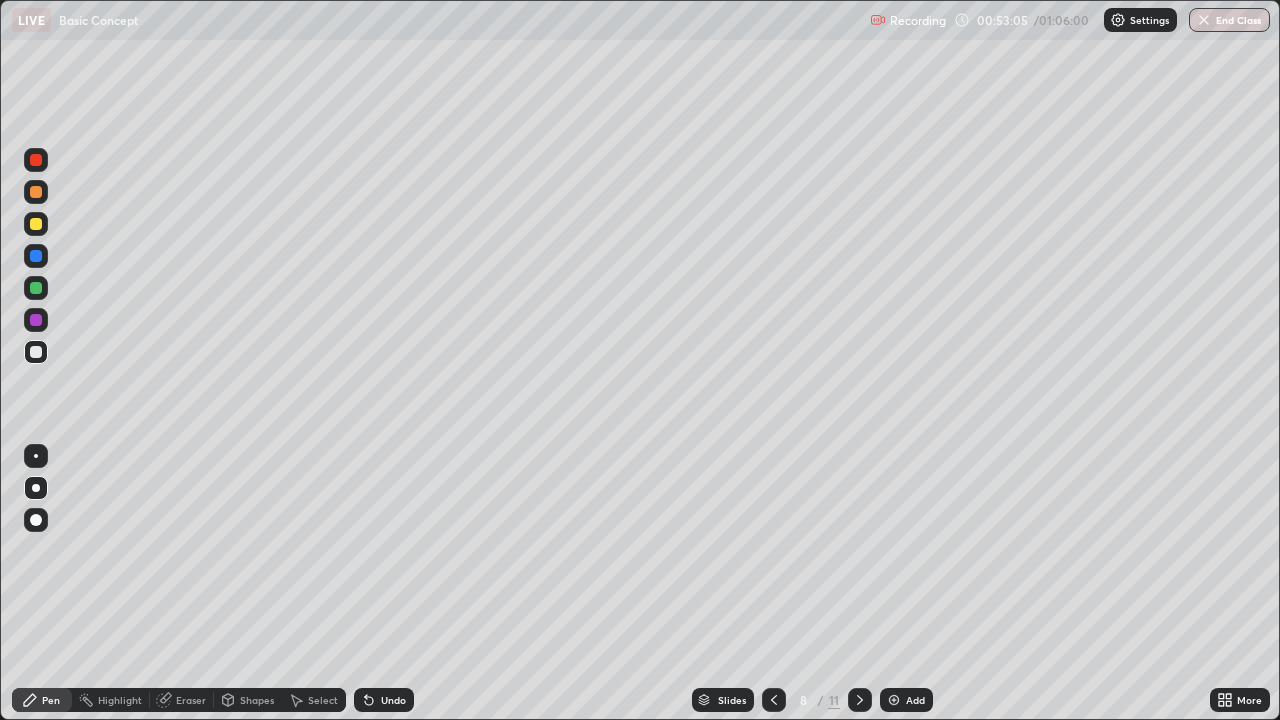 click 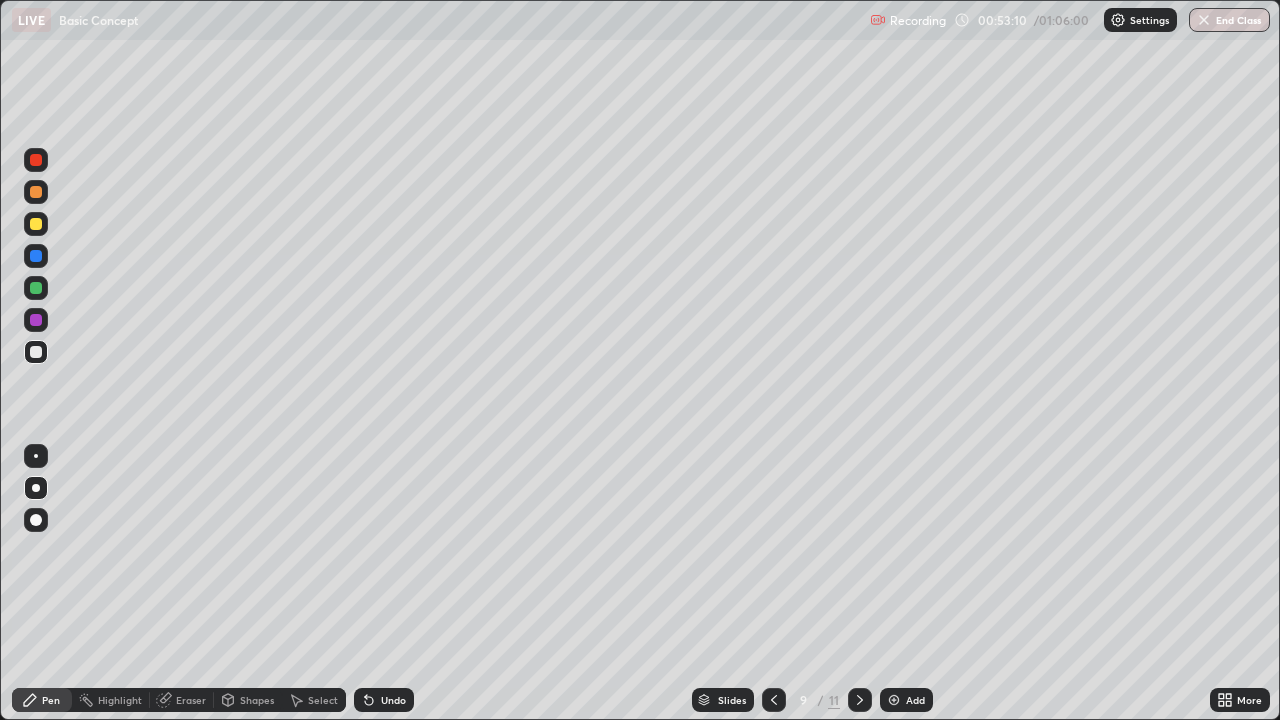 click 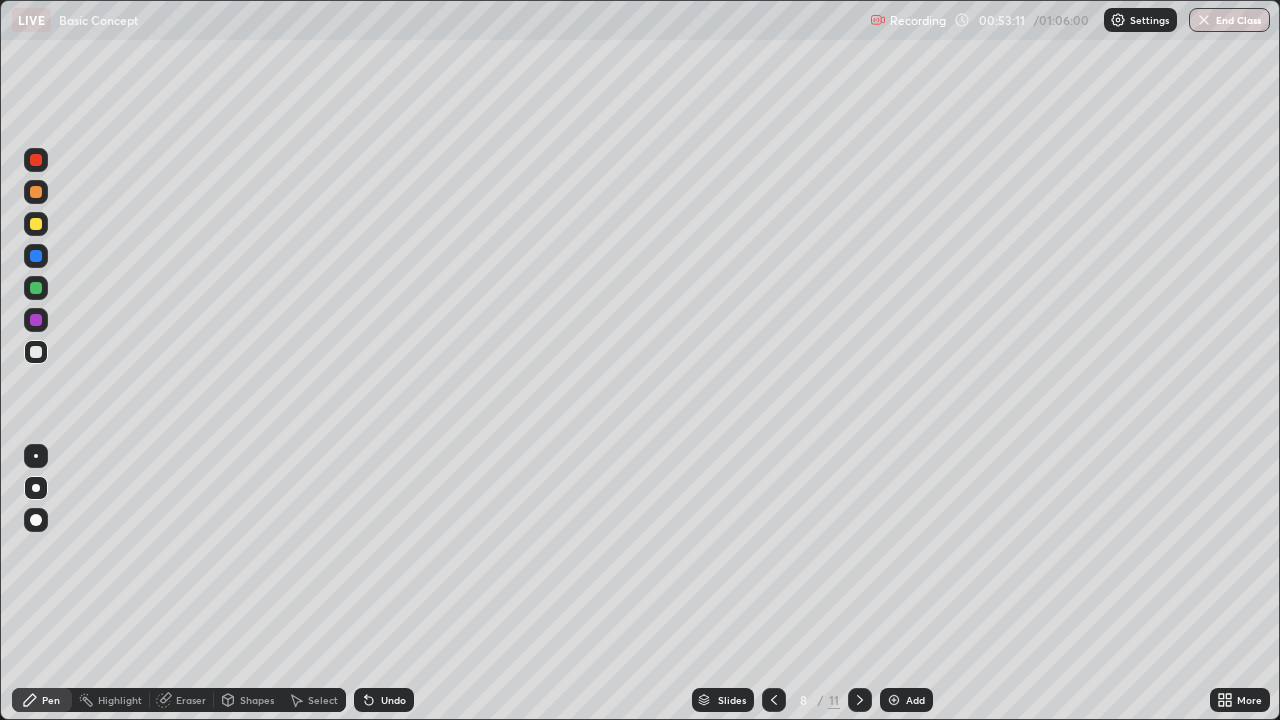 click 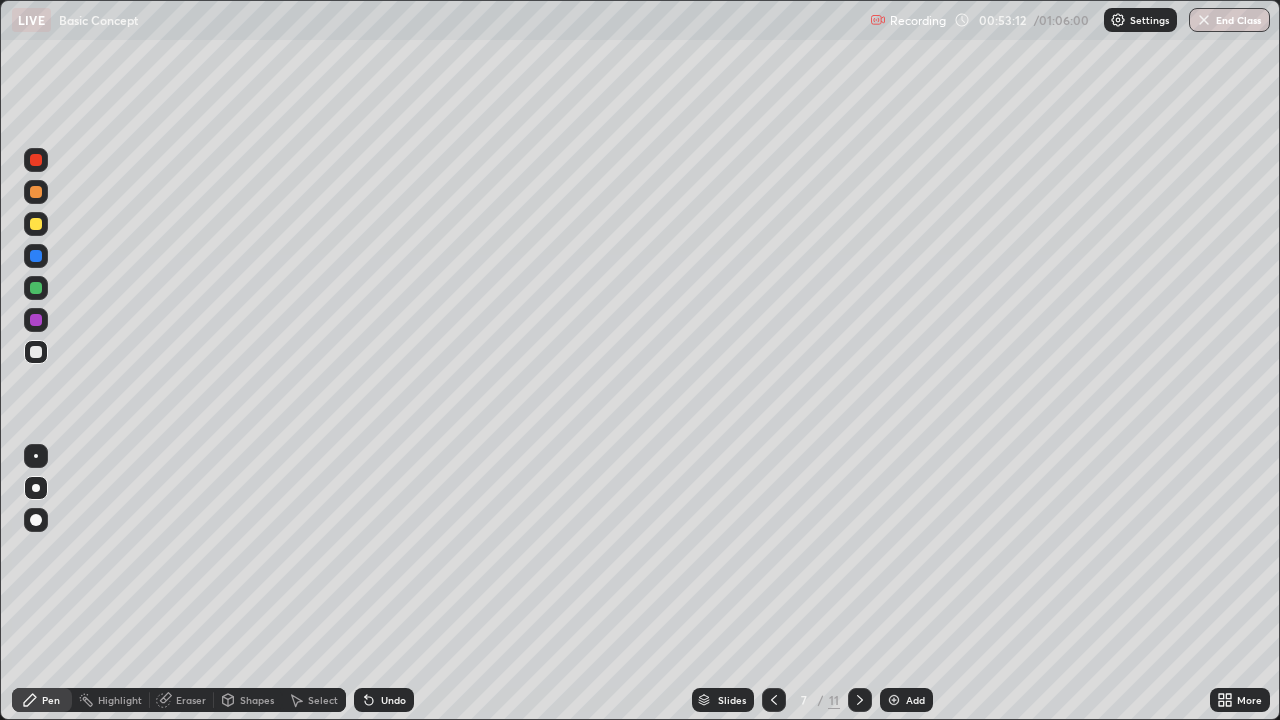 click 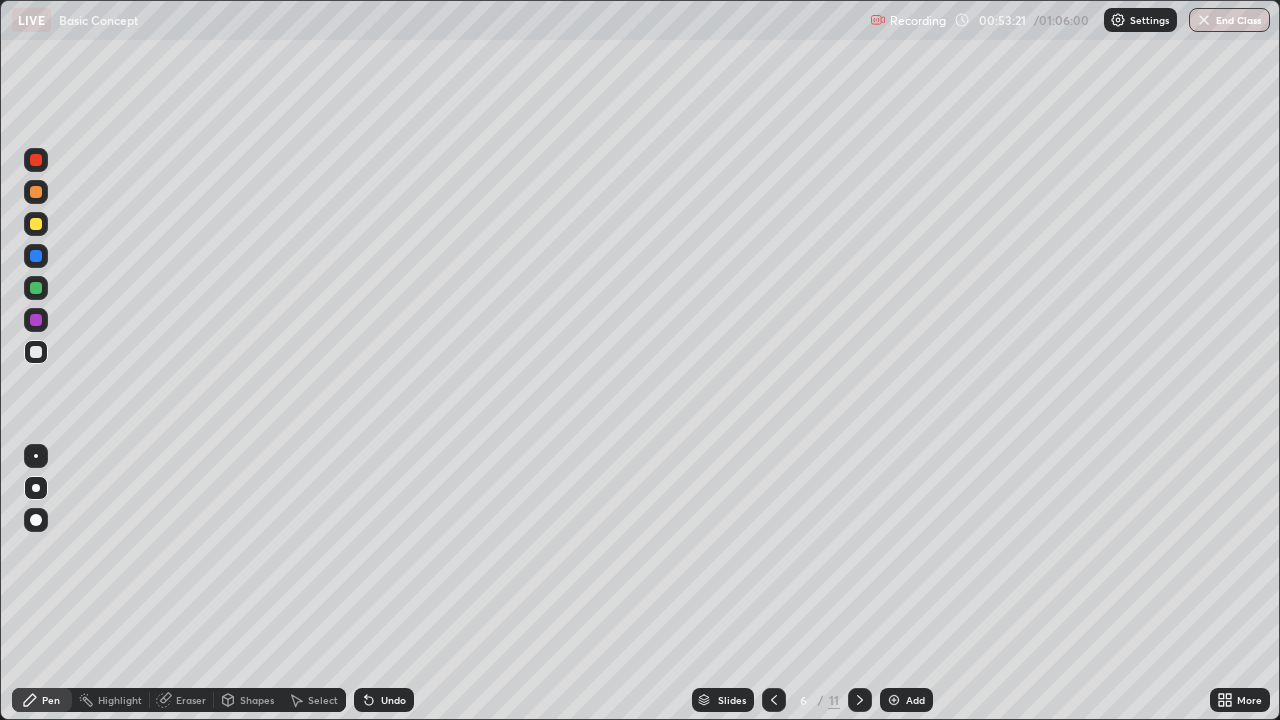 click 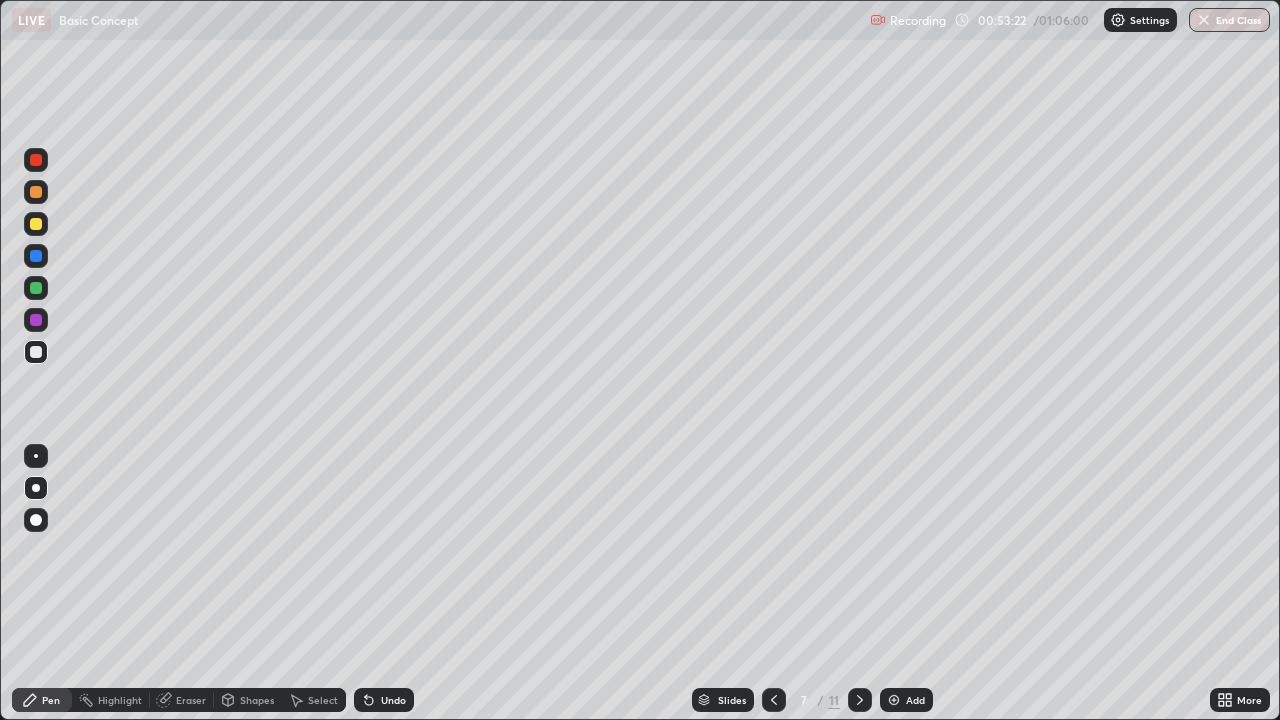 click 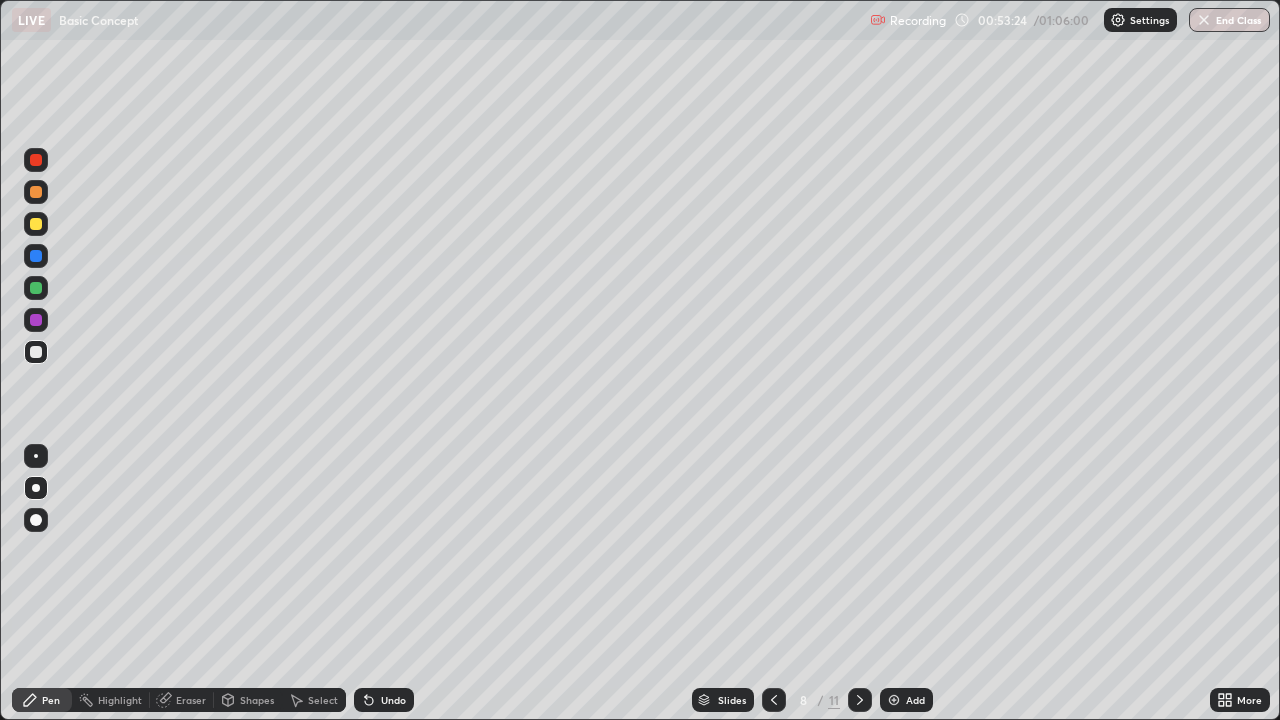 click 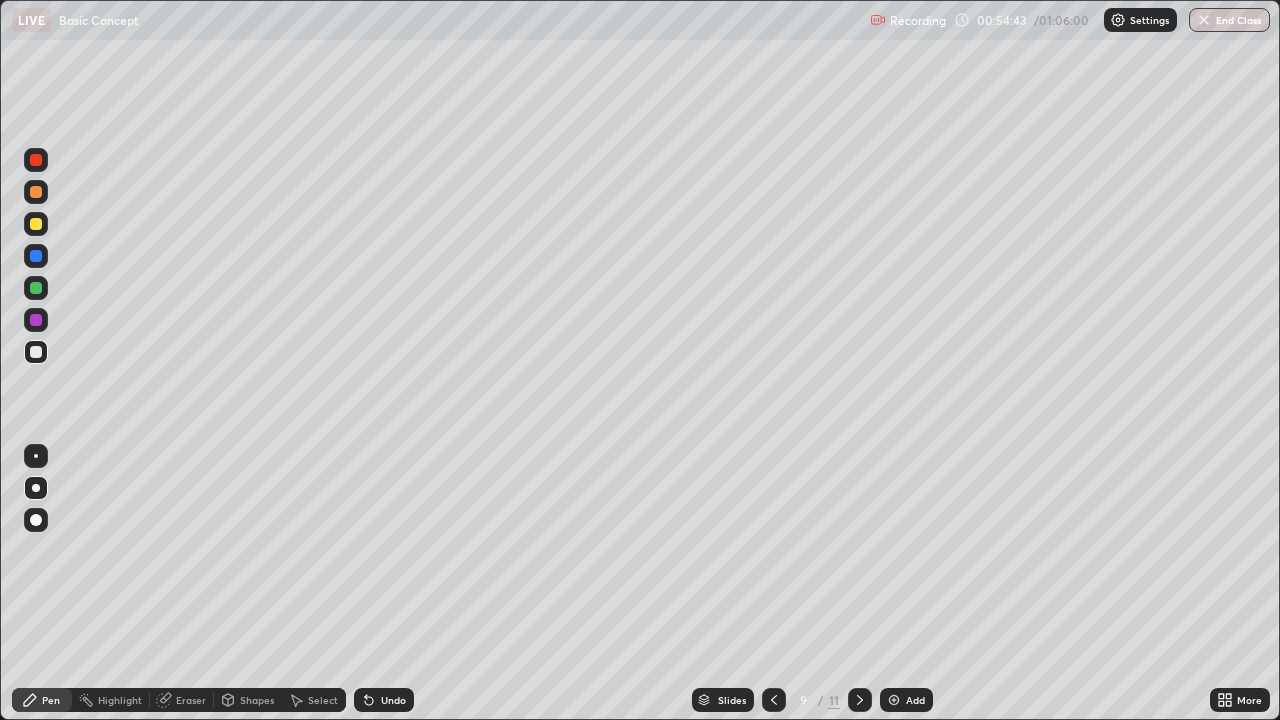 click 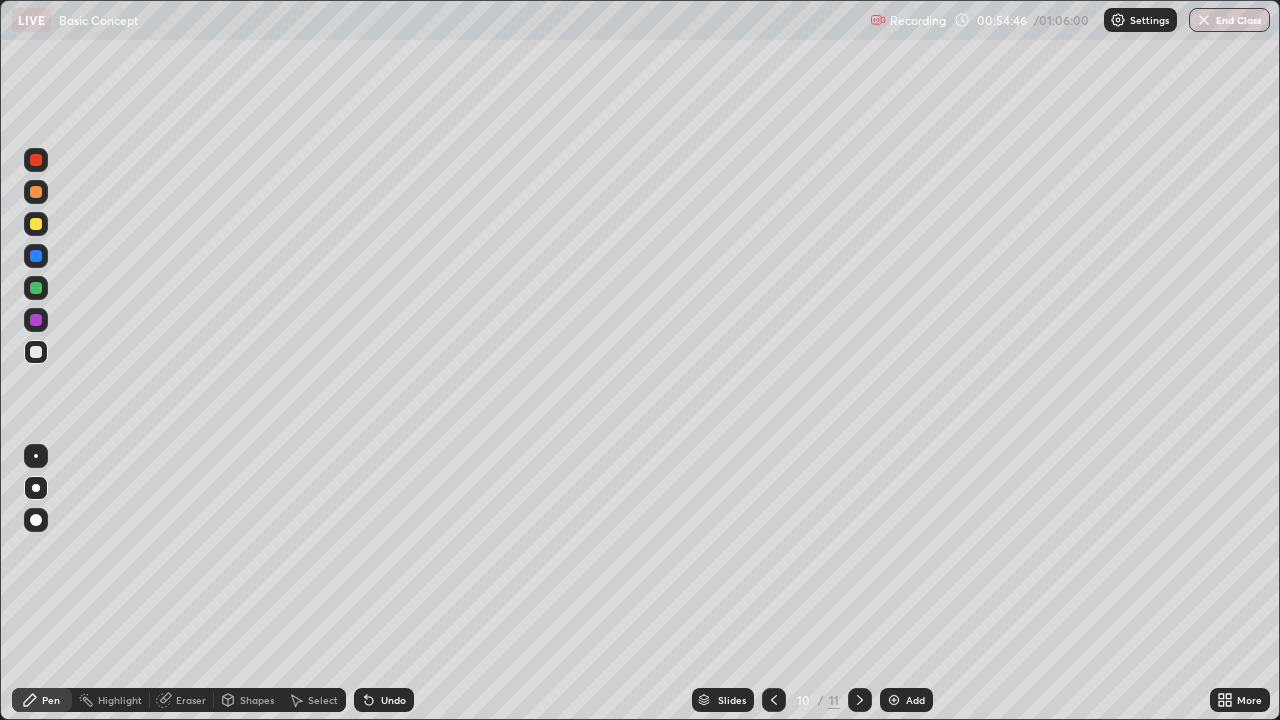 click at bounding box center (860, 700) 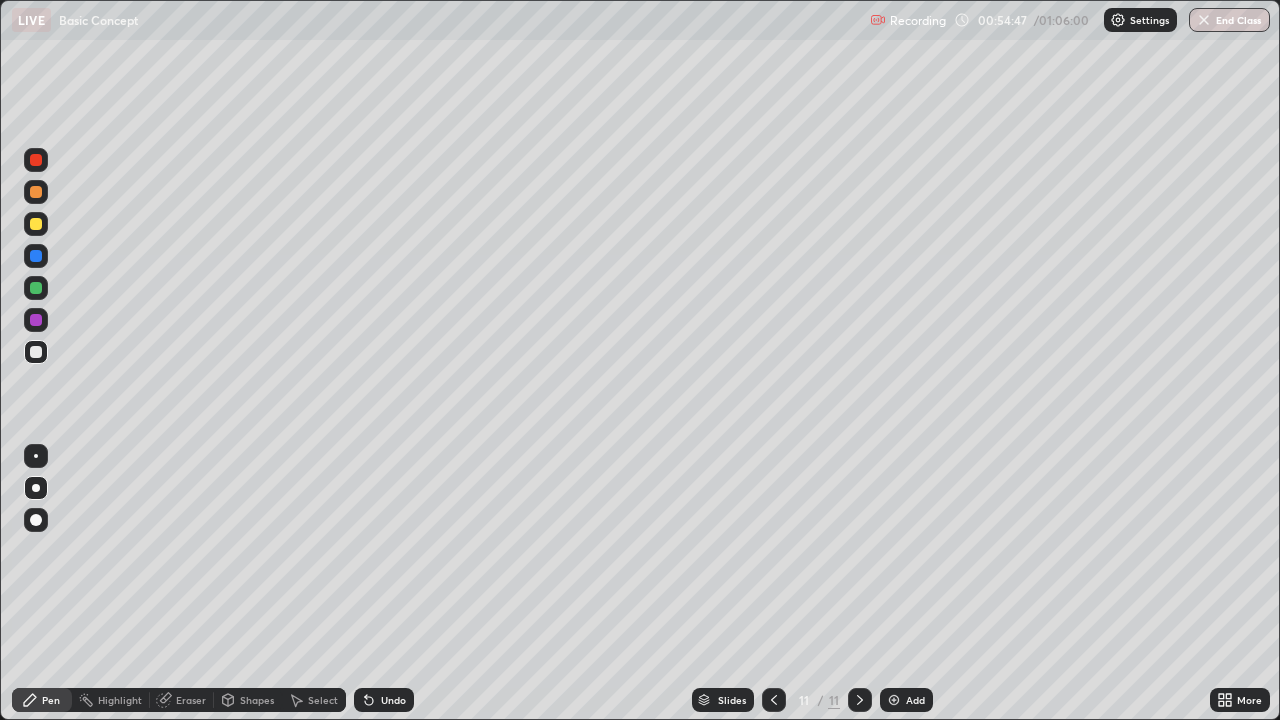 click 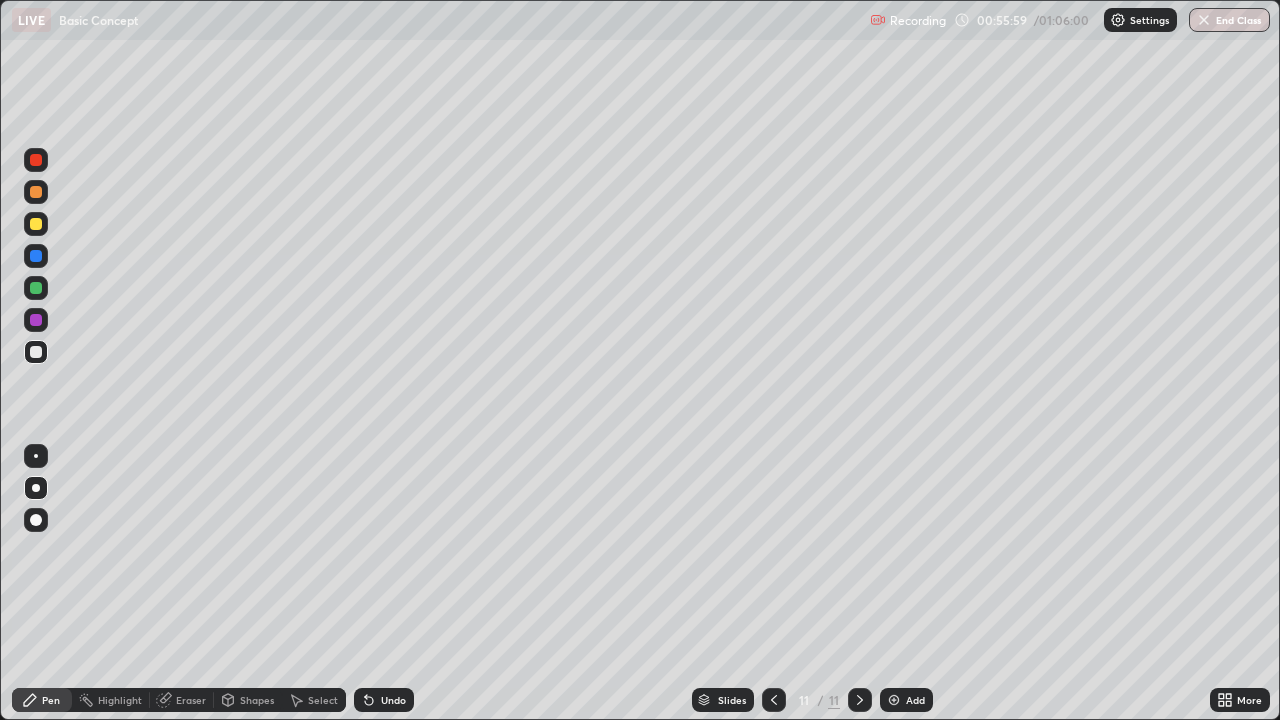 click 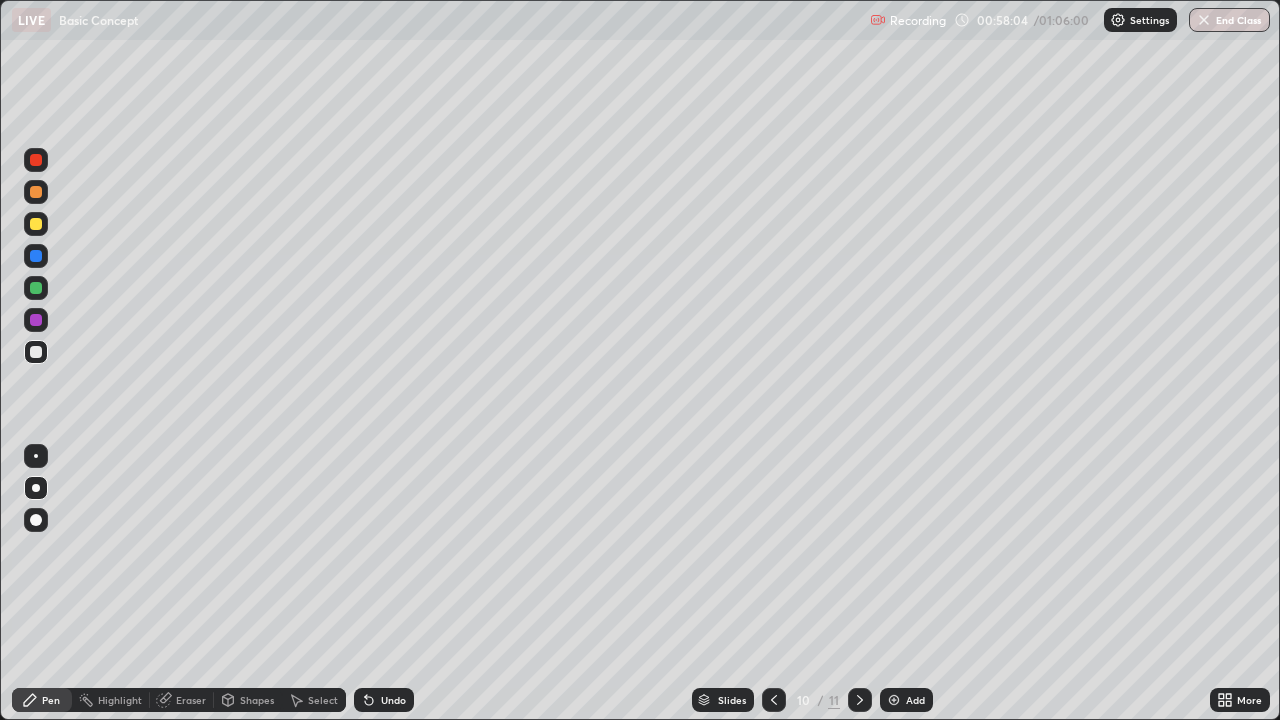 click 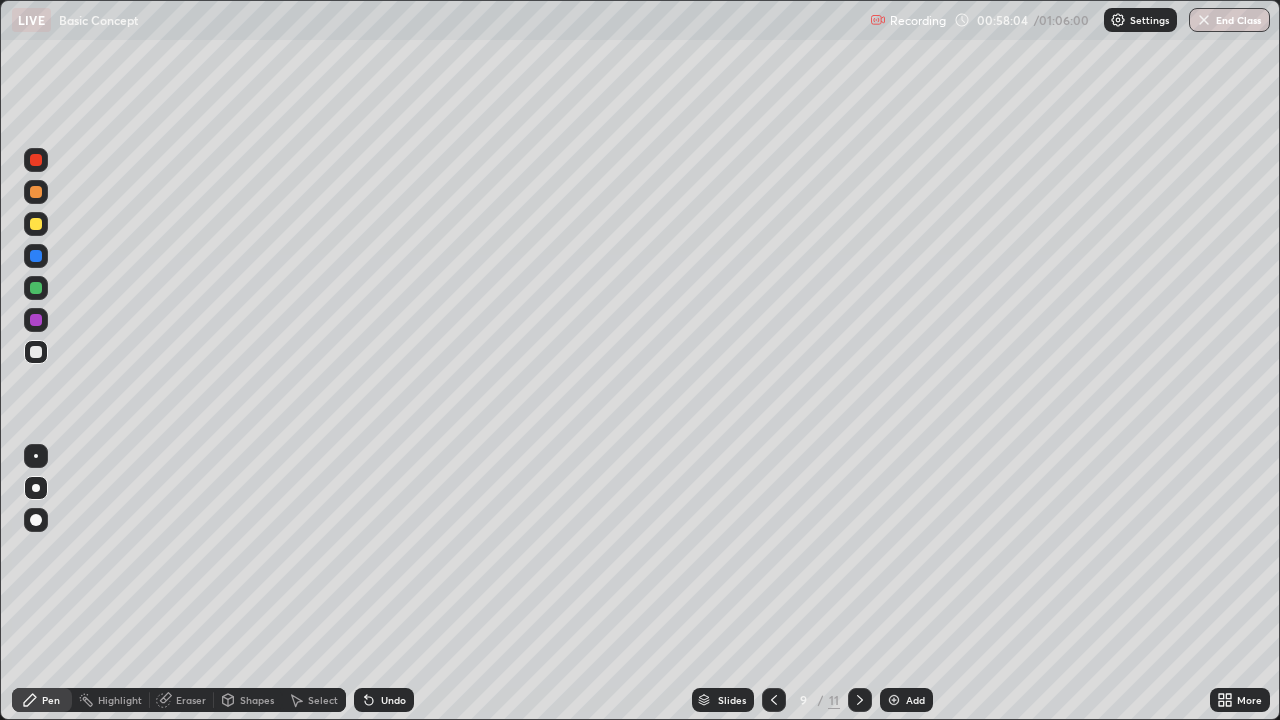 click 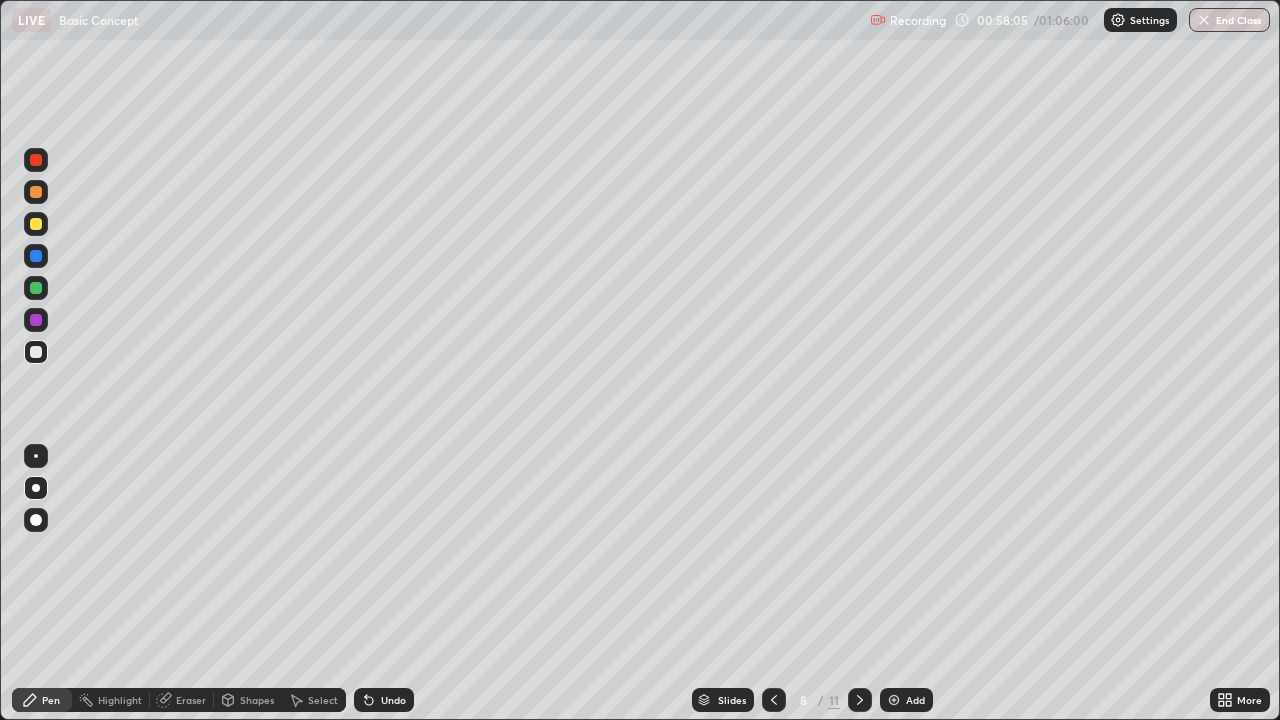 click 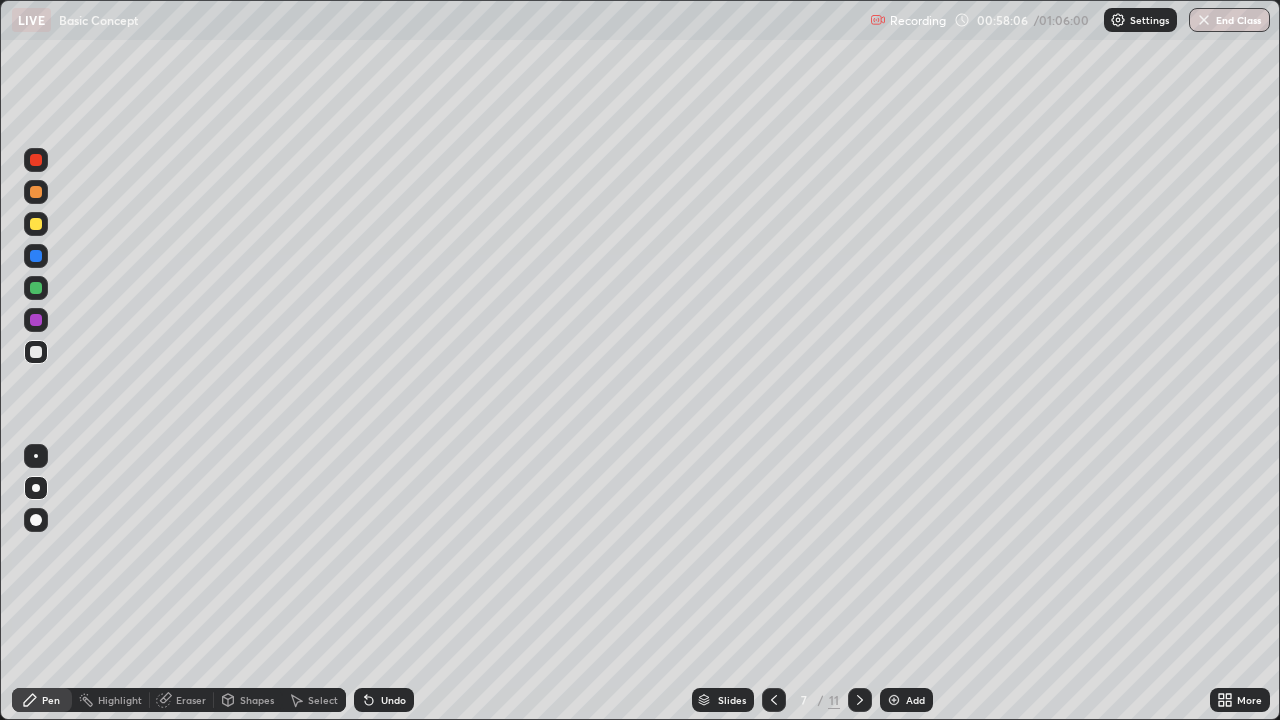 click 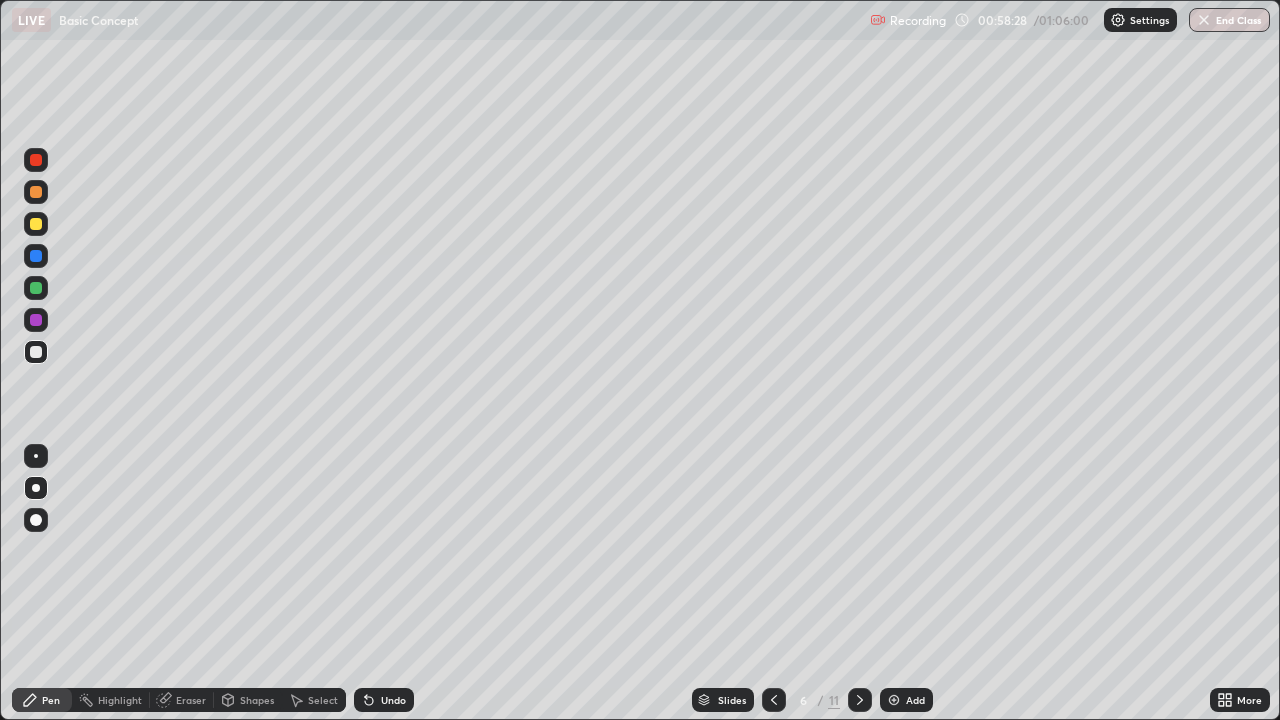 click 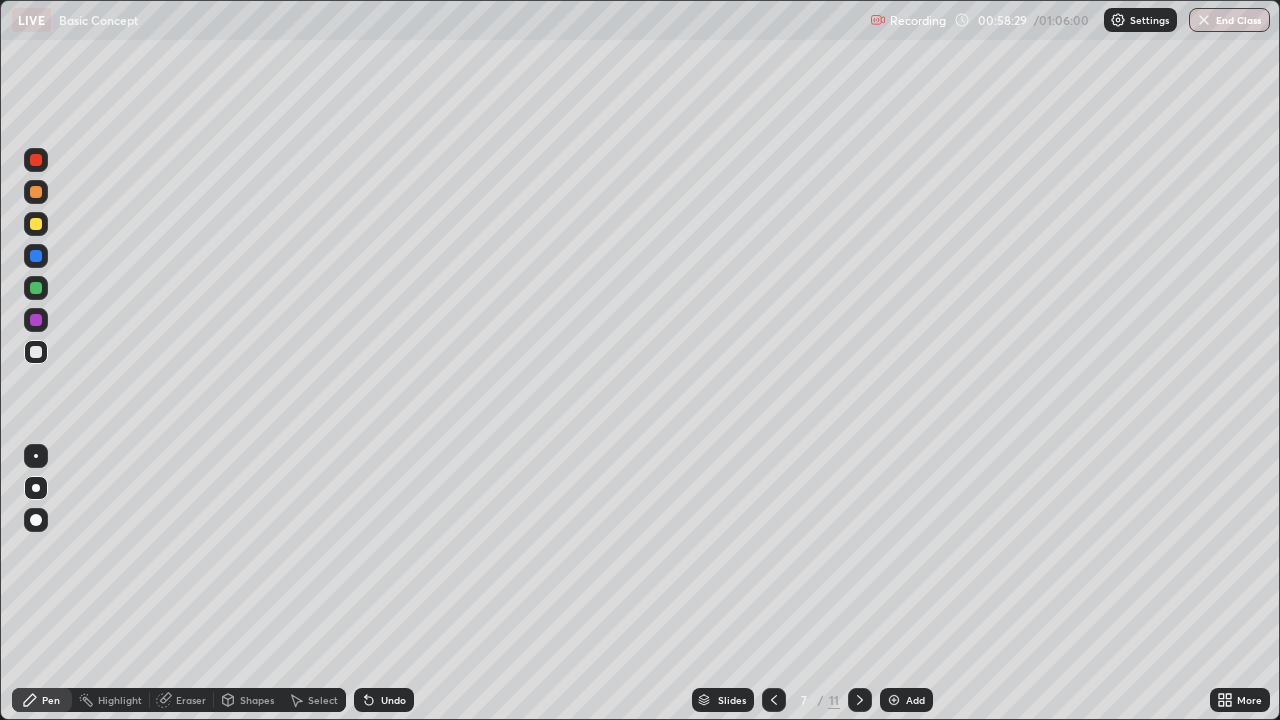click 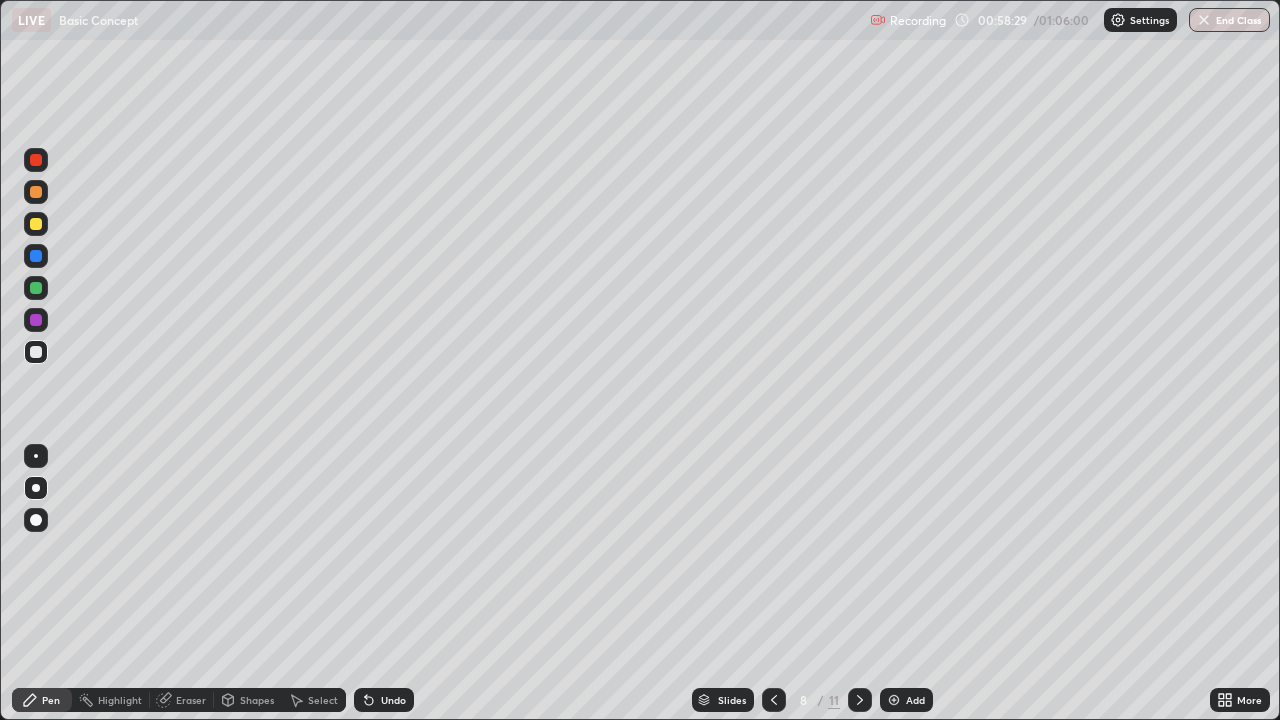click 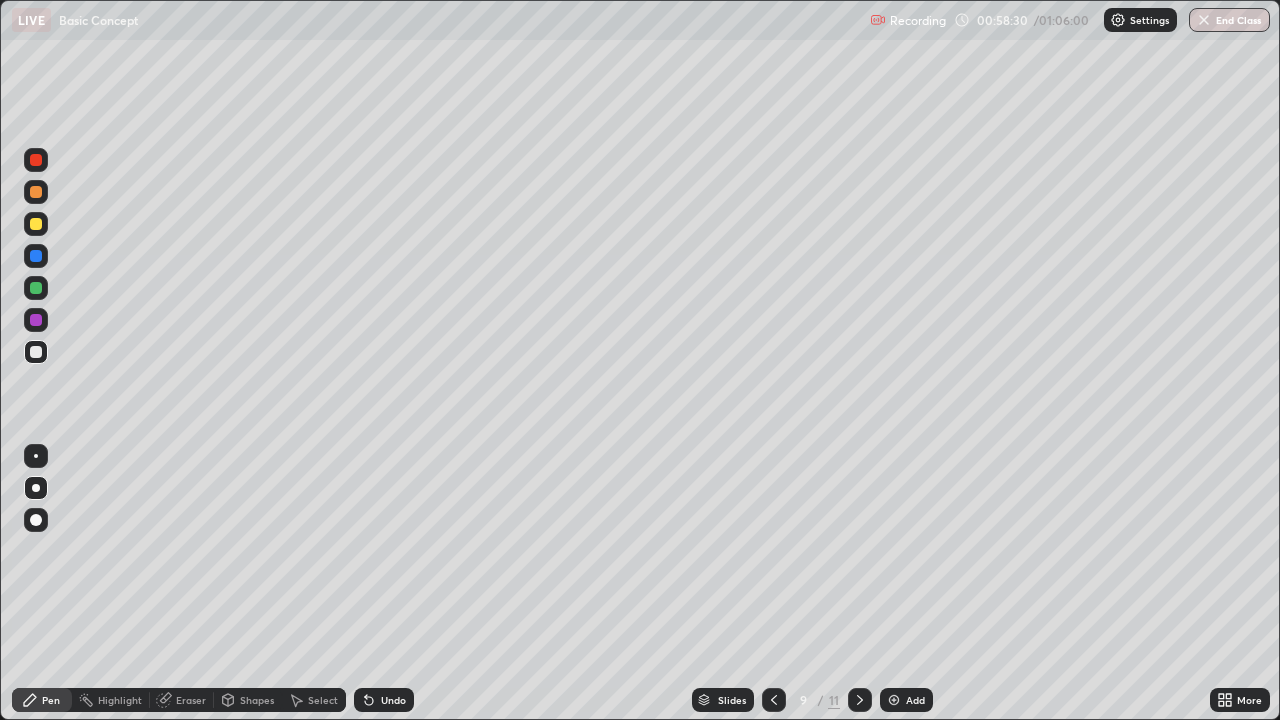 click 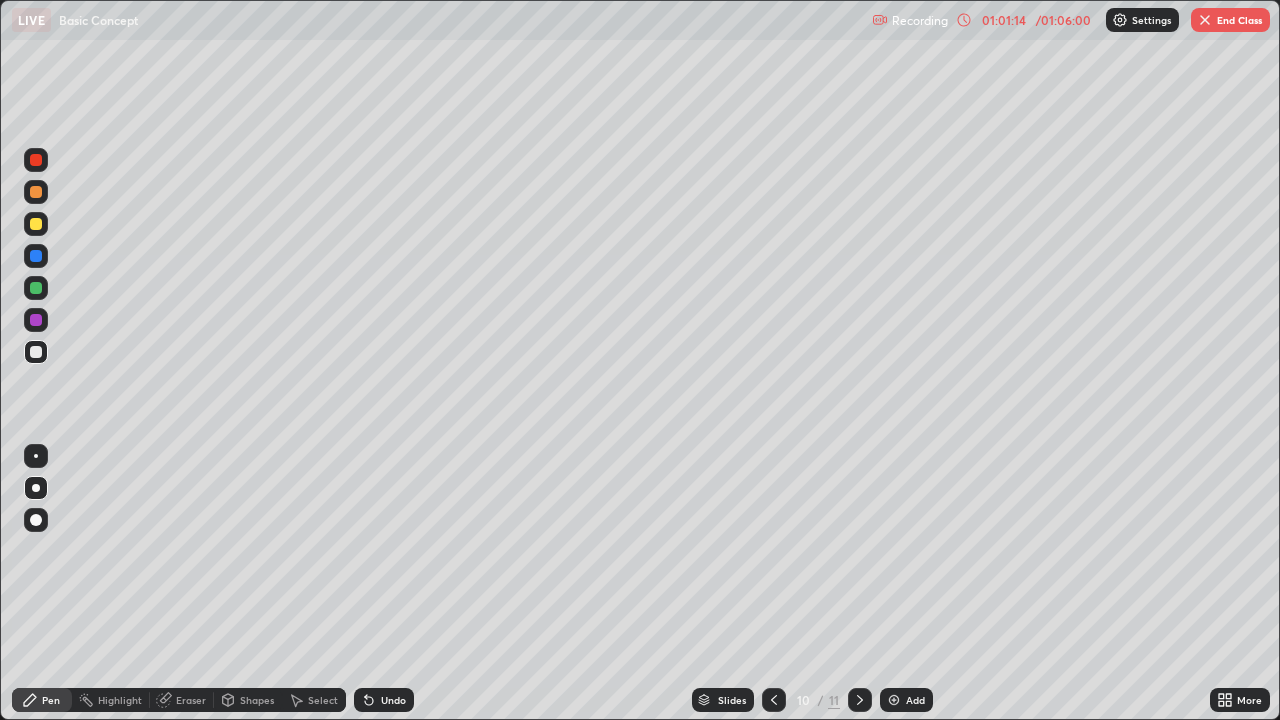 click on "End Class" at bounding box center (1230, 20) 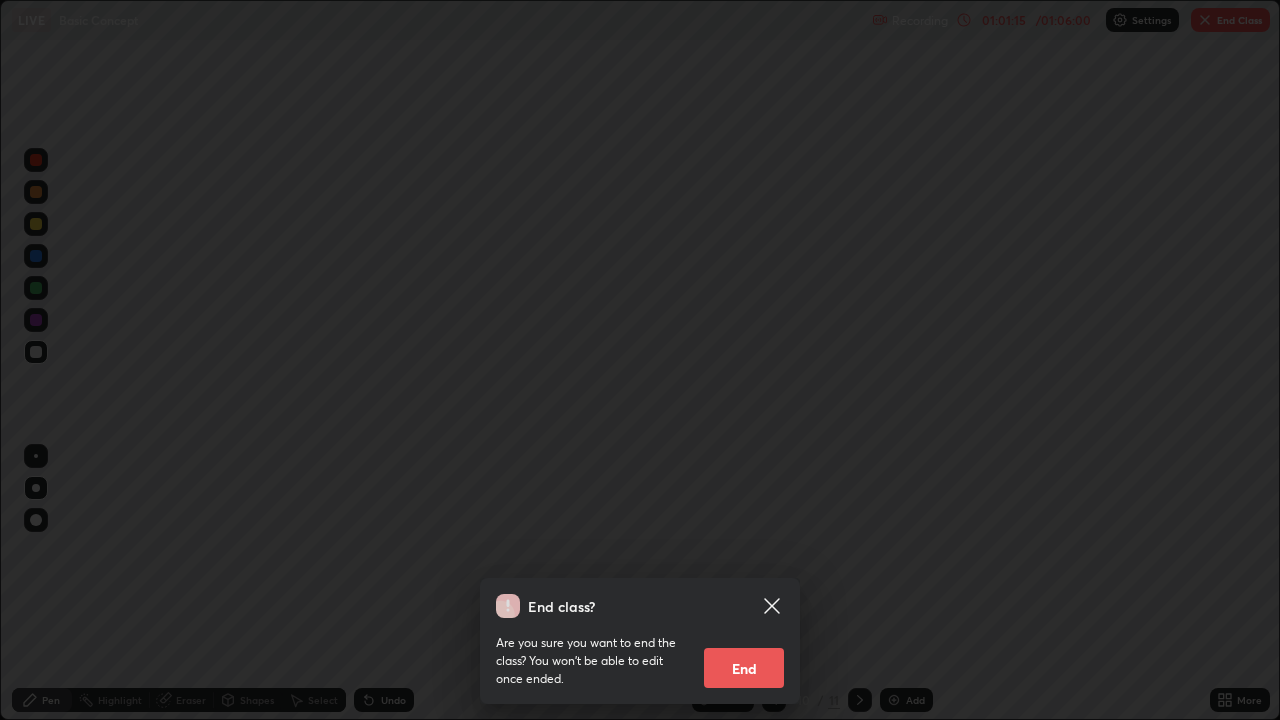 click on "End" at bounding box center [744, 668] 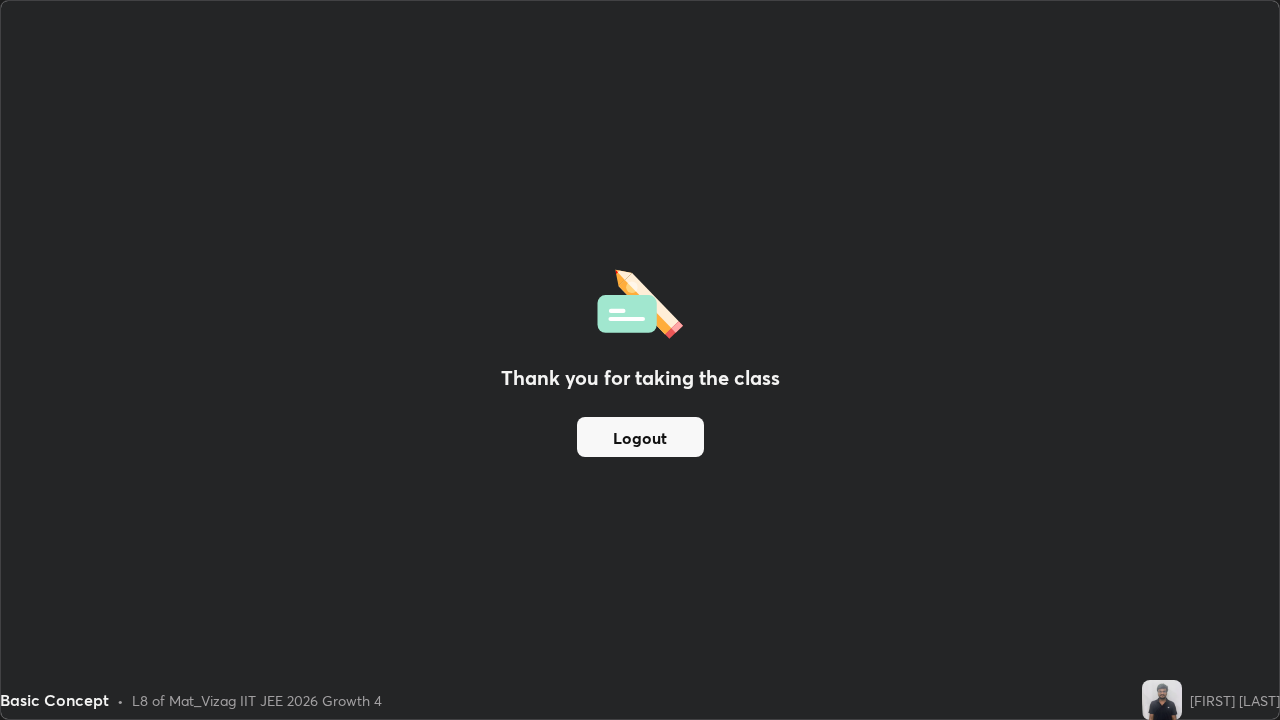 click on "Logout" at bounding box center (640, 437) 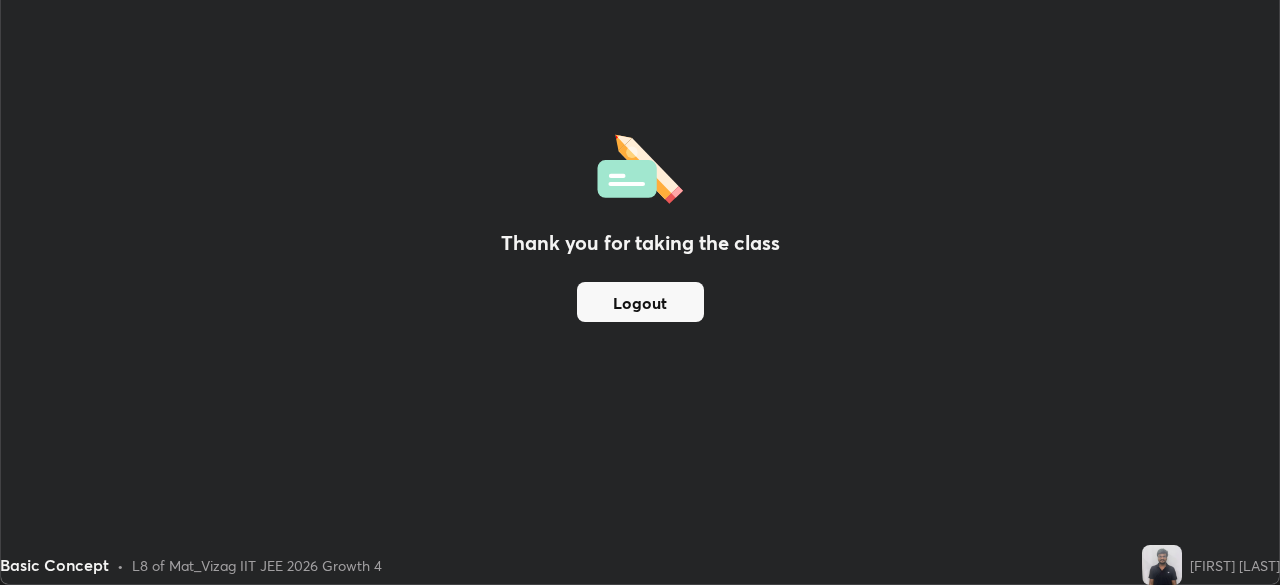 scroll, scrollTop: 585, scrollLeft: 1280, axis: both 